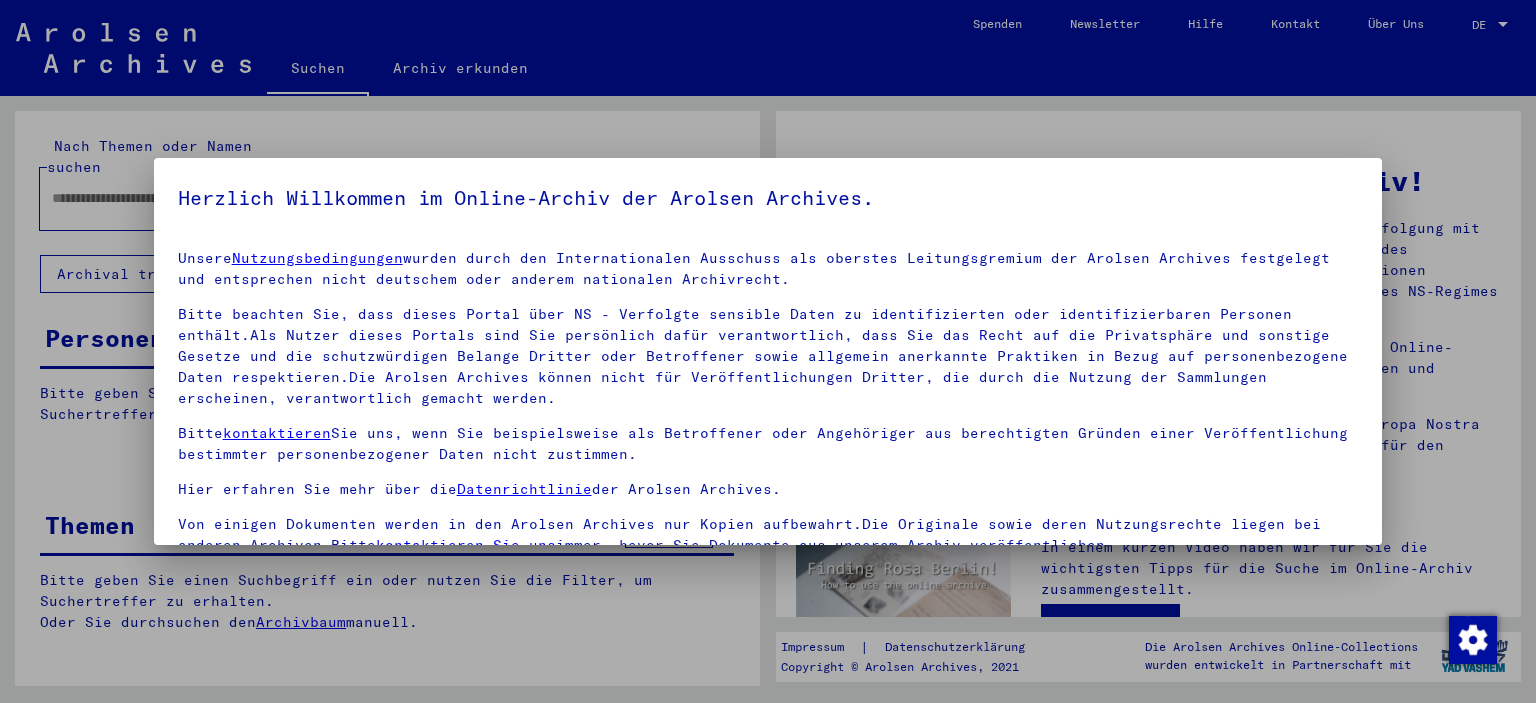 scroll, scrollTop: 0, scrollLeft: 0, axis: both 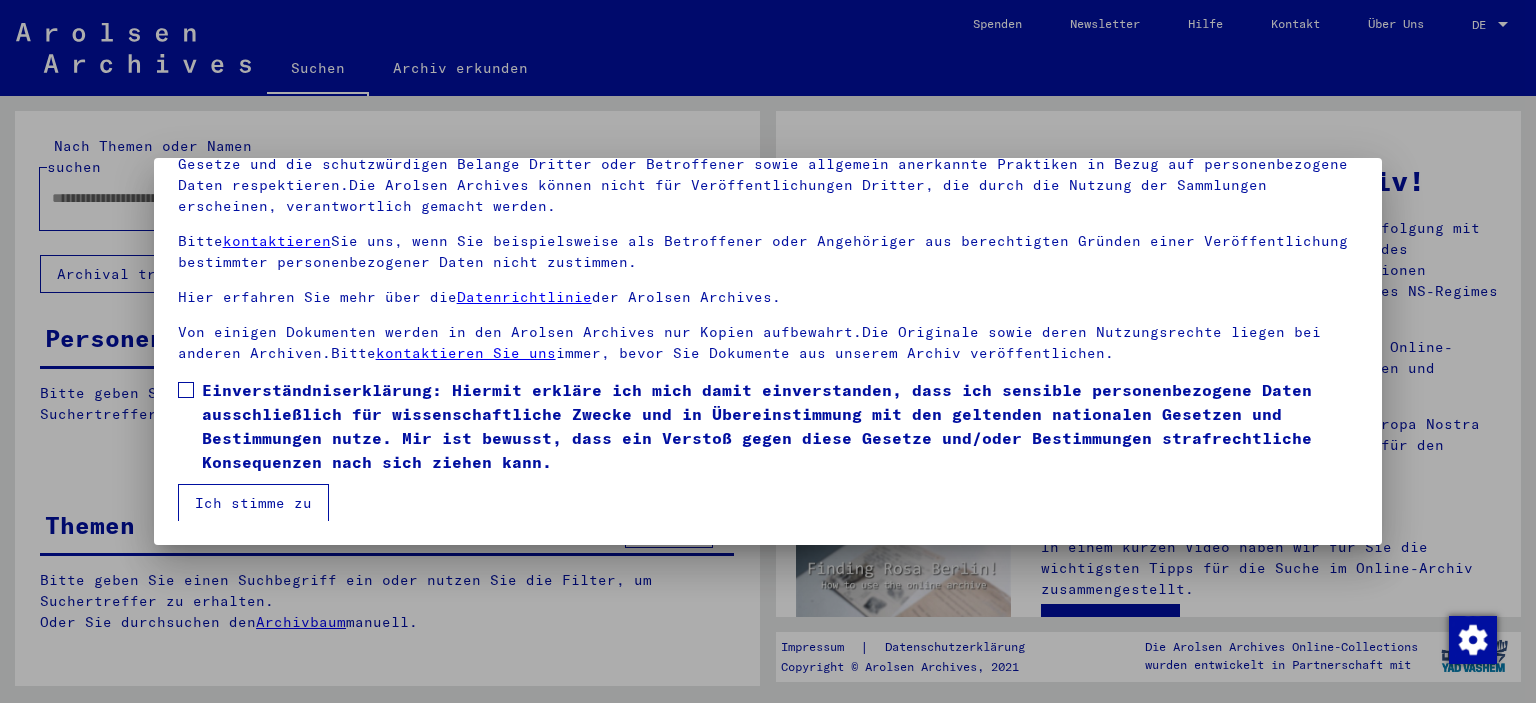 click at bounding box center (186, 390) 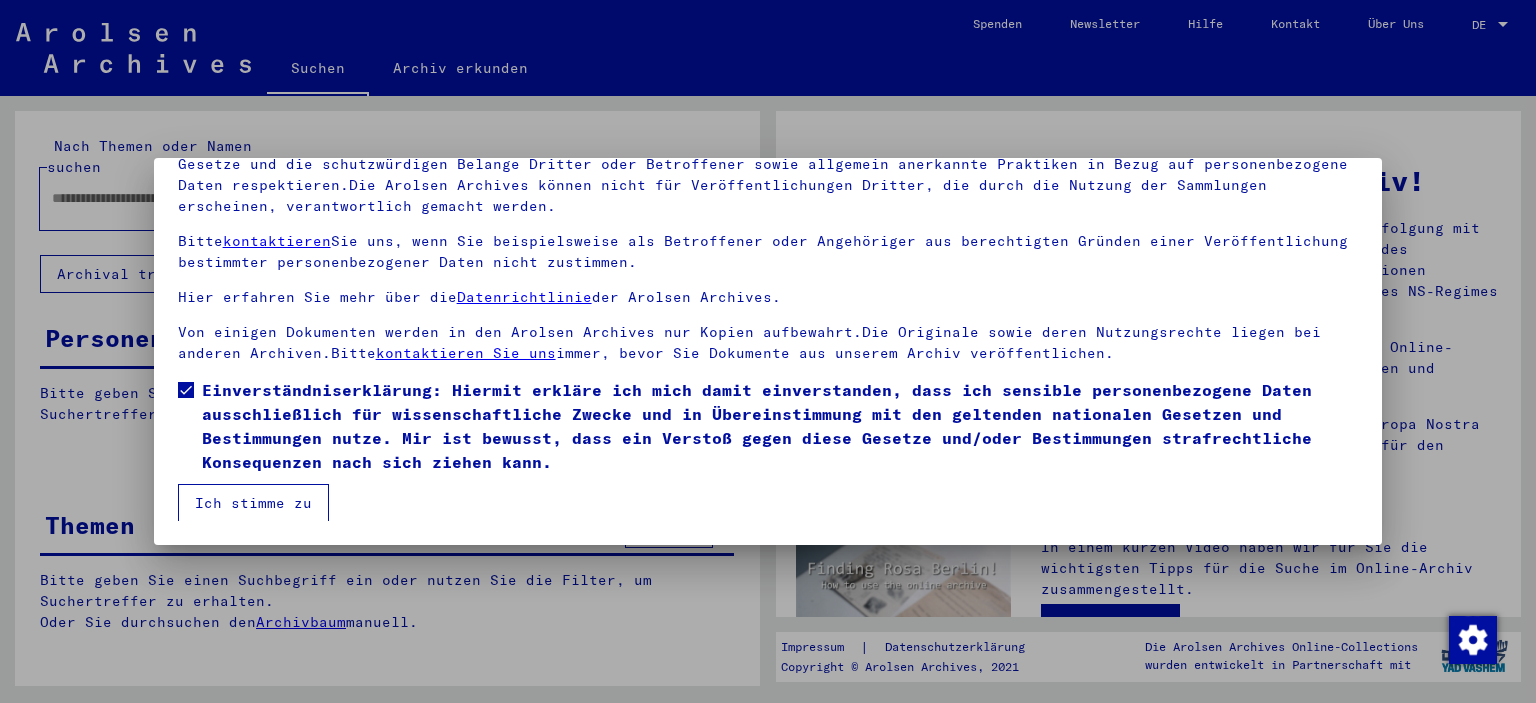 click on "Ich stimme zu" at bounding box center [253, 503] 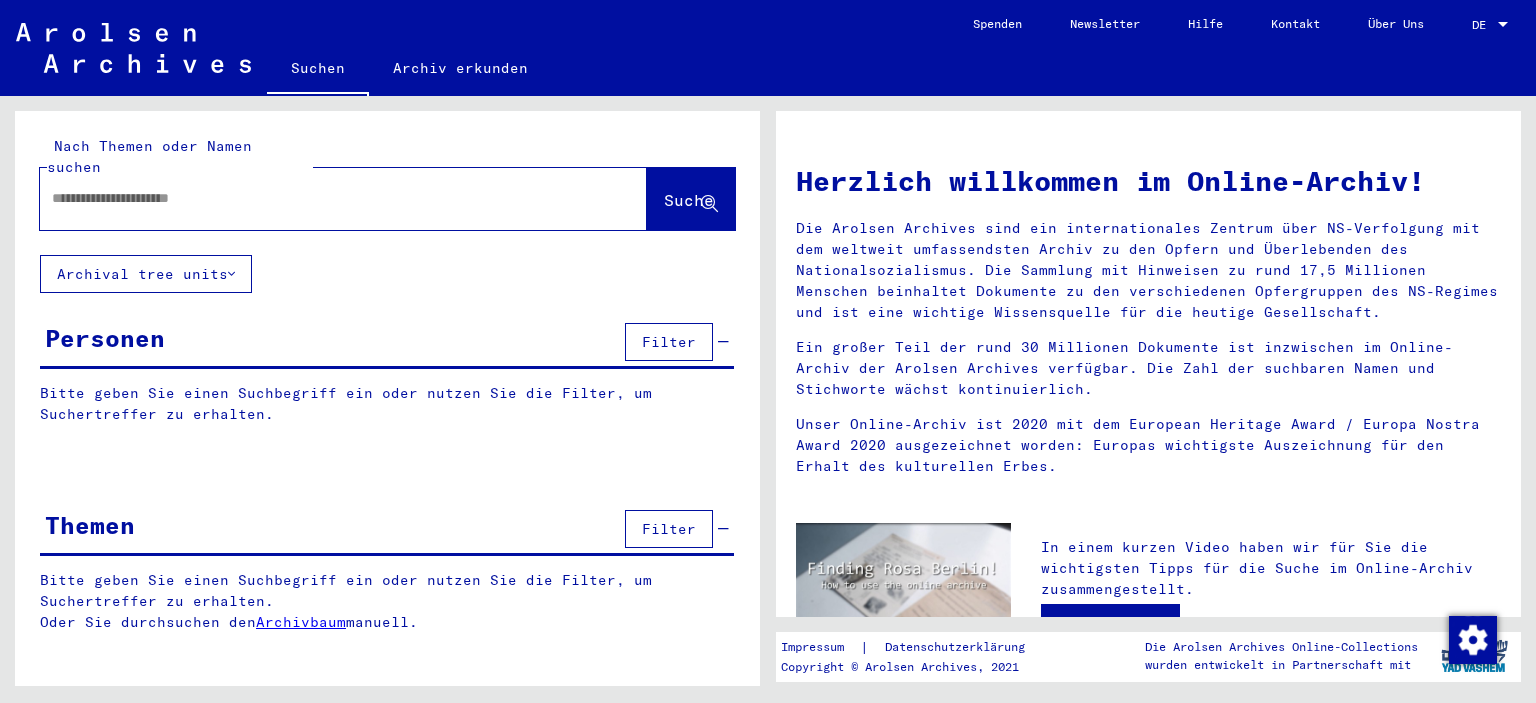 click 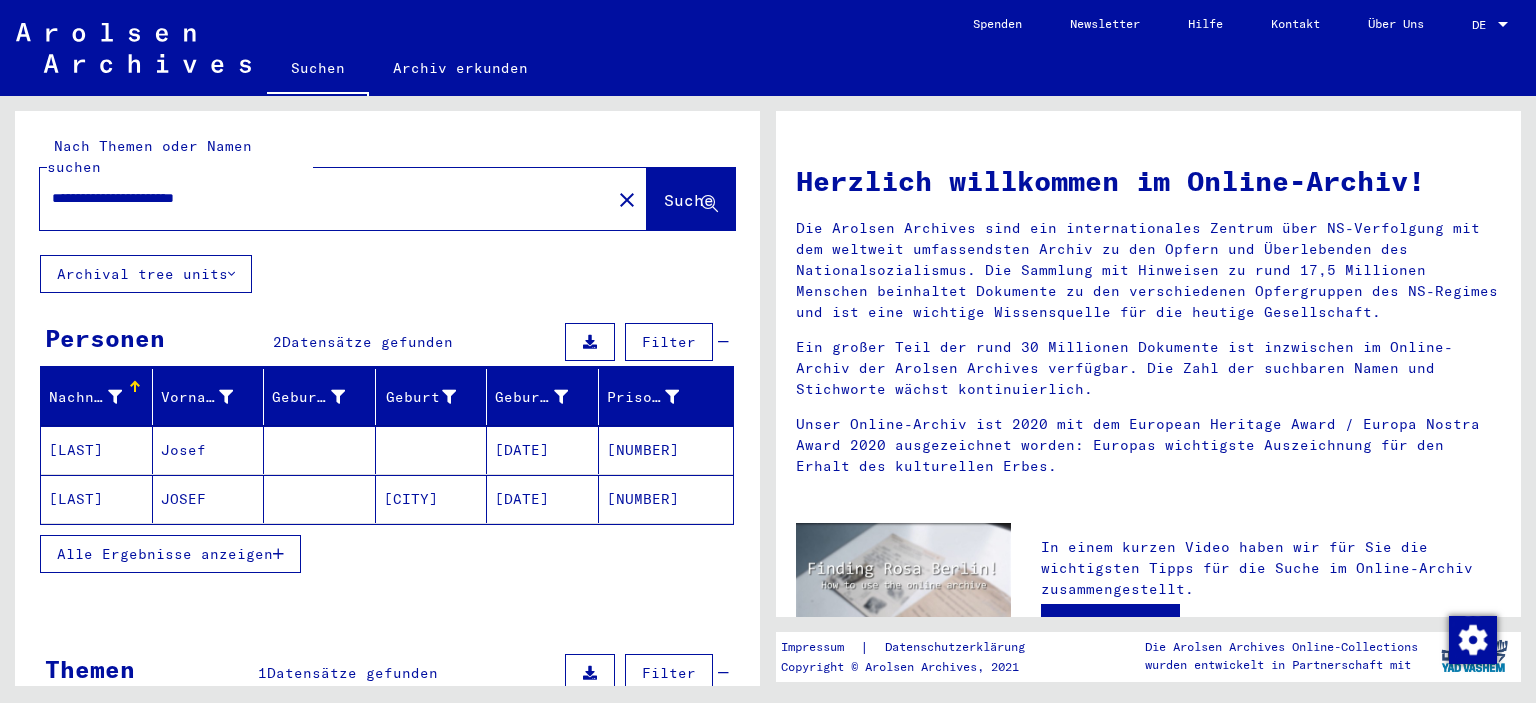 drag, startPoint x: 284, startPoint y: 187, endPoint x: -6, endPoint y: 170, distance: 290.49786 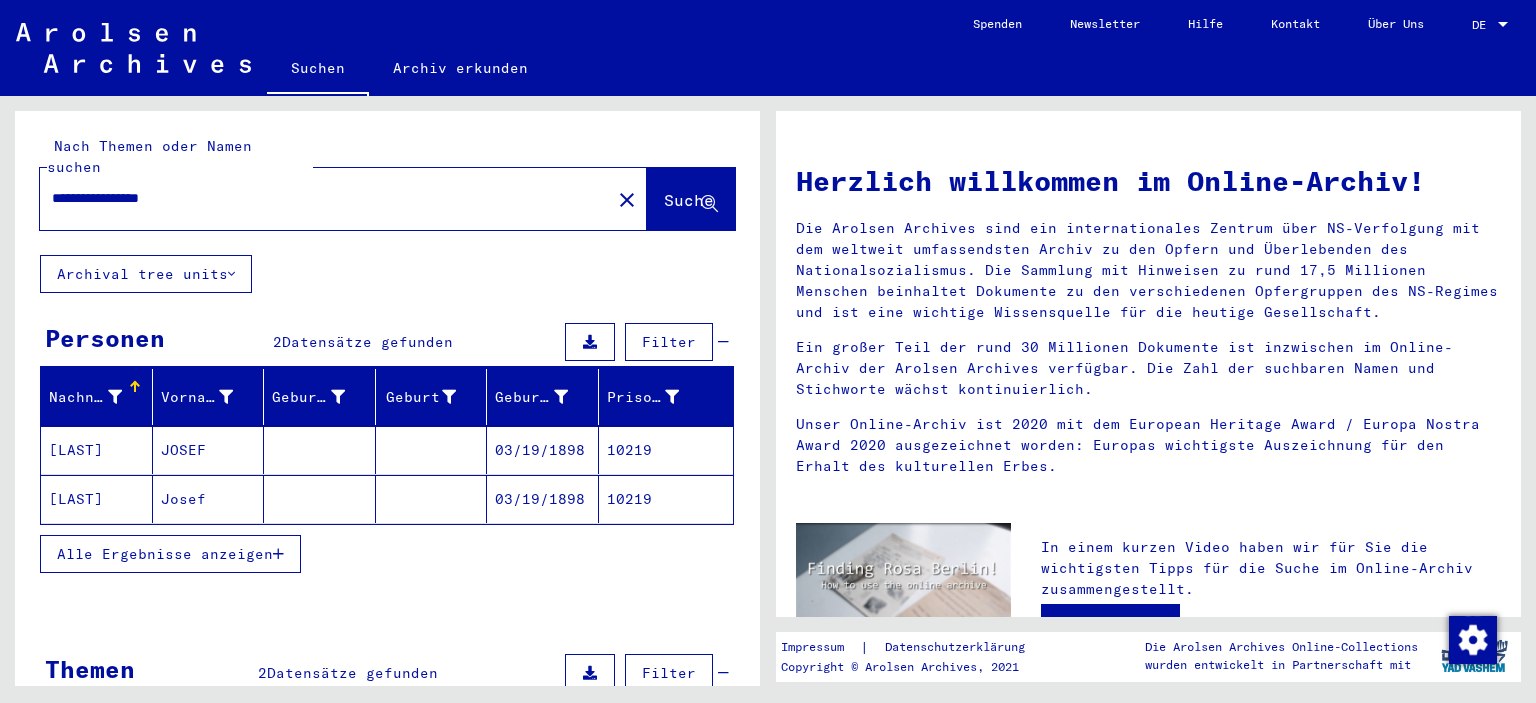 drag, startPoint x: 232, startPoint y: 182, endPoint x: -22, endPoint y: 158, distance: 255.13133 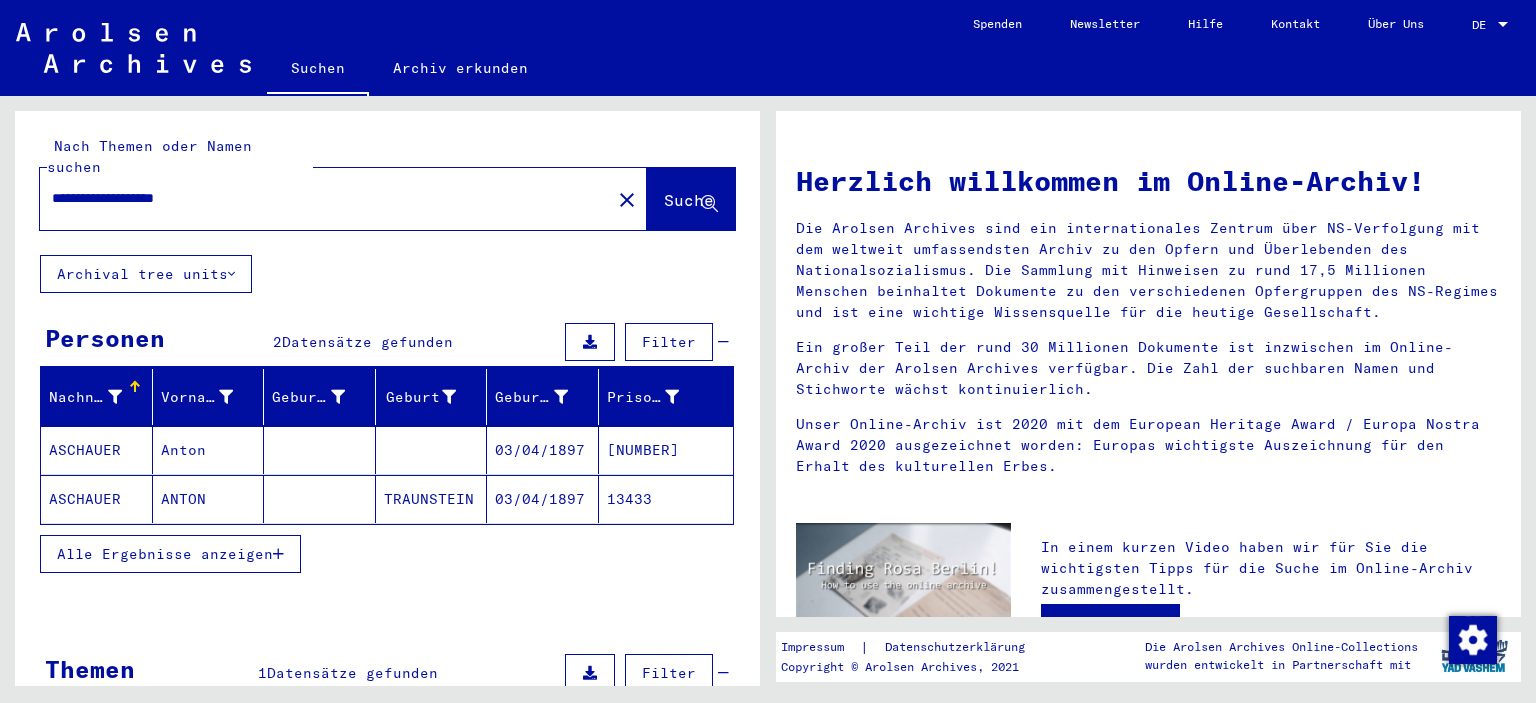 drag, startPoint x: 327, startPoint y: 190, endPoint x: 114, endPoint y: 184, distance: 213.08449 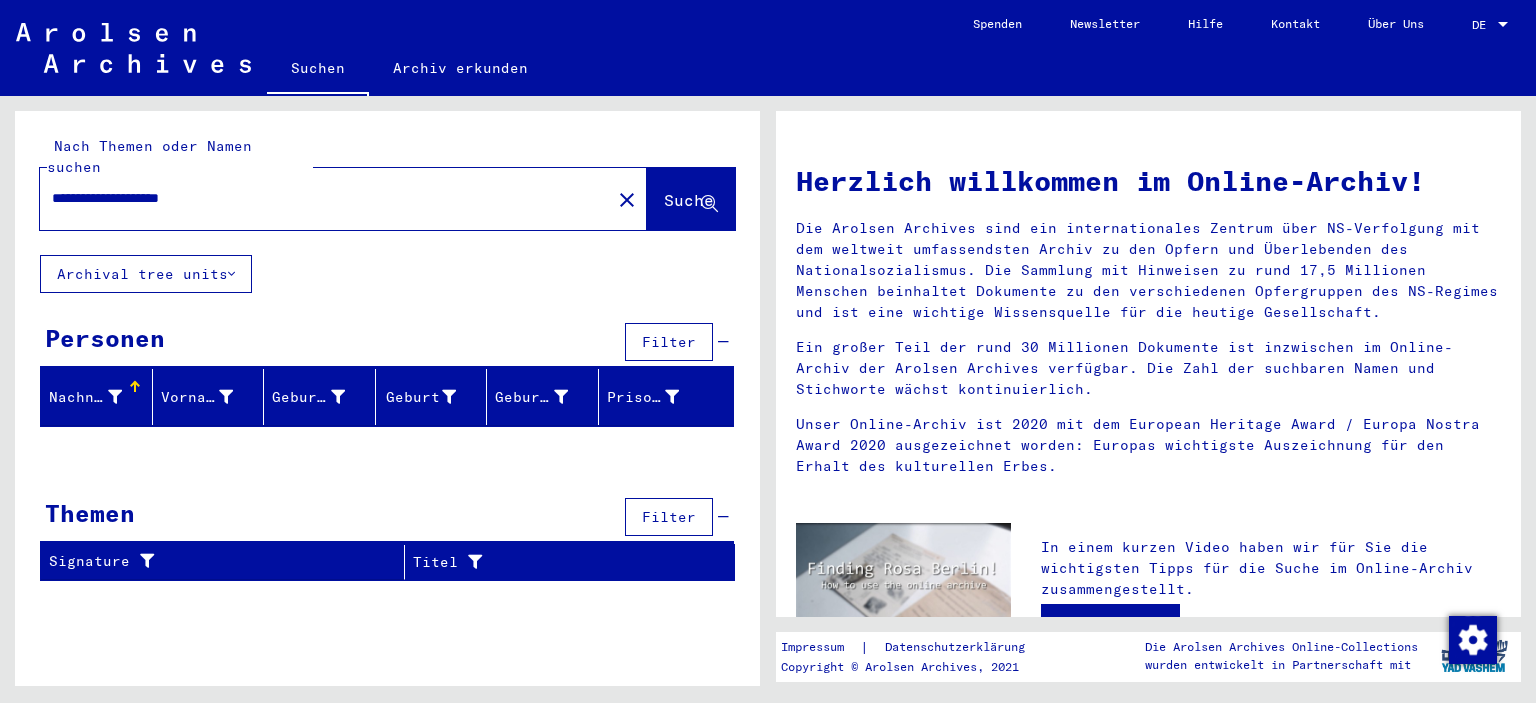 drag, startPoint x: 260, startPoint y: 184, endPoint x: 17, endPoint y: 170, distance: 243.40295 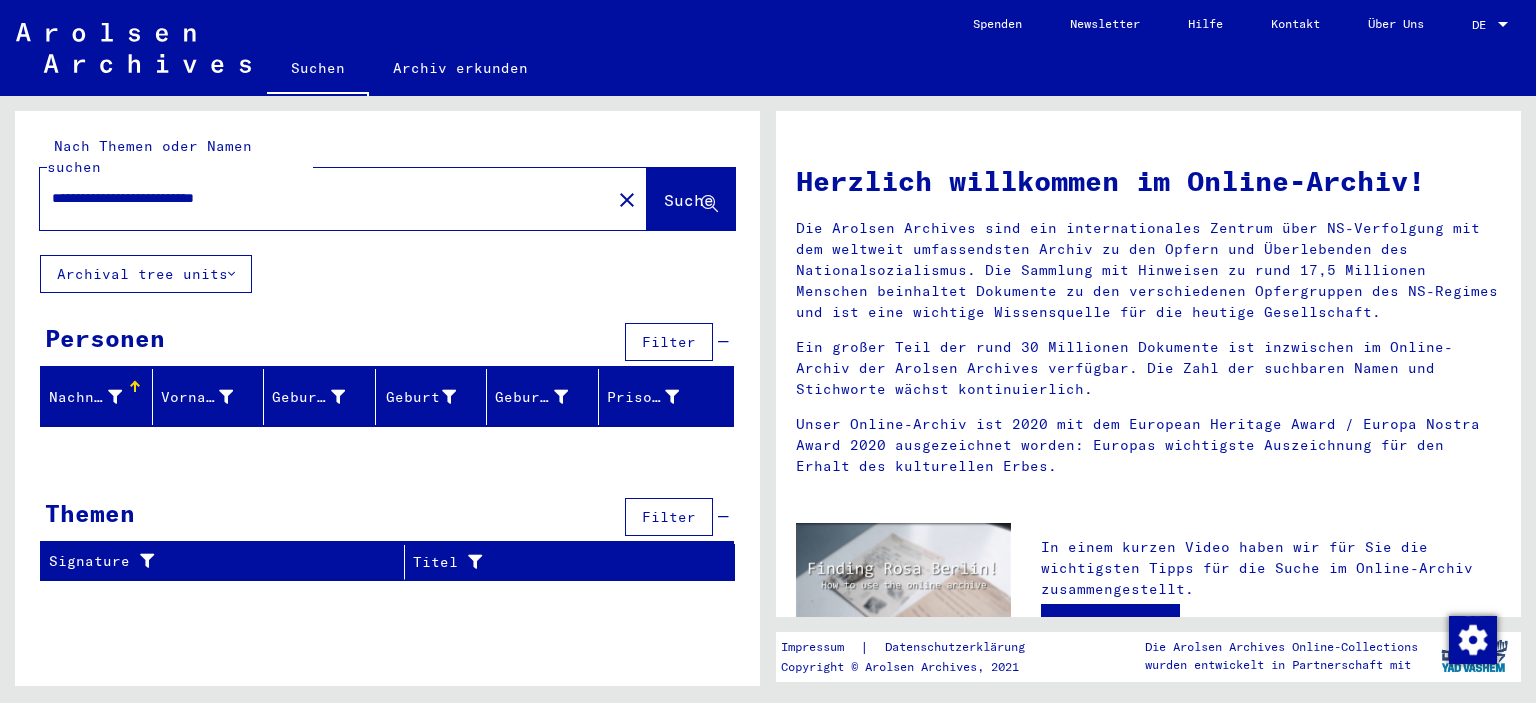 drag, startPoint x: 327, startPoint y: 180, endPoint x: 23, endPoint y: 182, distance: 304.0066 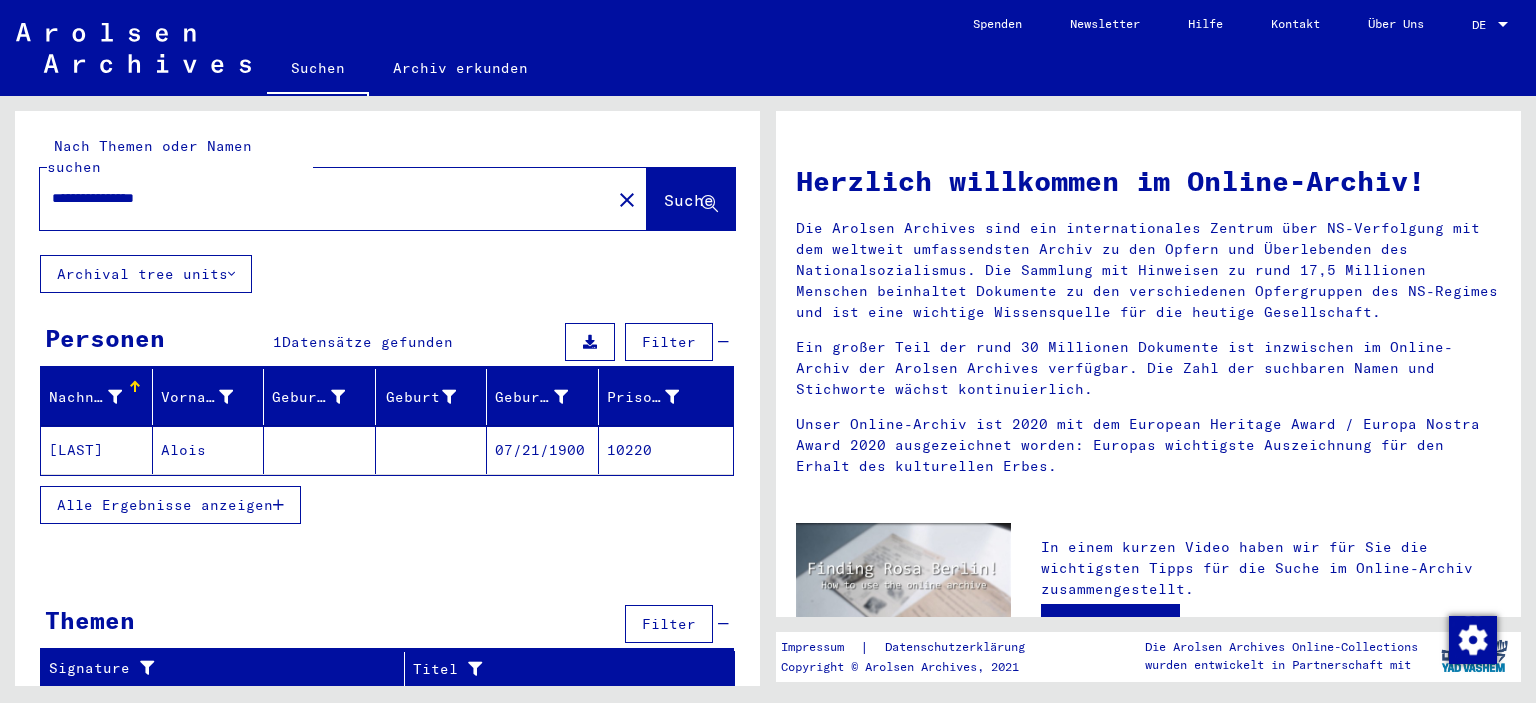 drag, startPoint x: 215, startPoint y: 176, endPoint x: 8, endPoint y: 150, distance: 208.62646 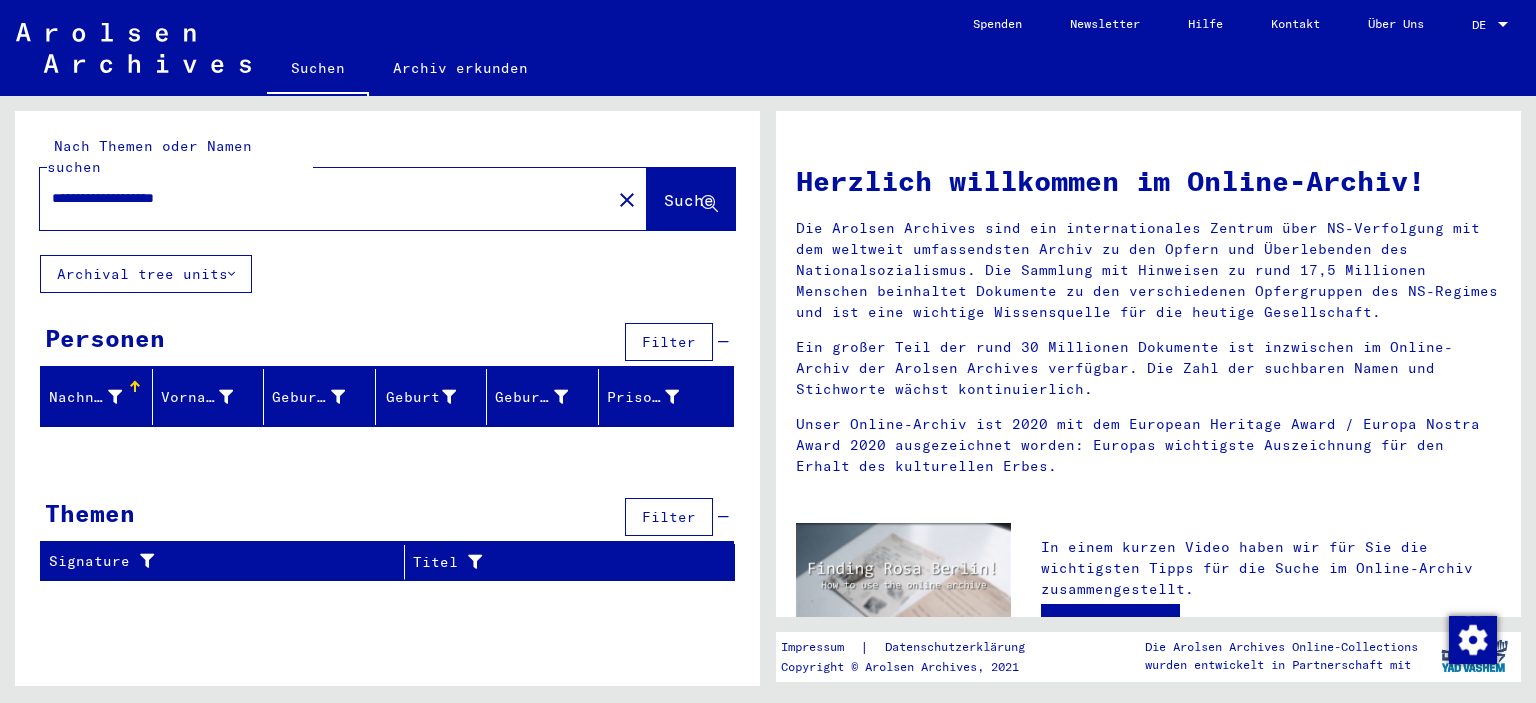 drag, startPoint x: 249, startPoint y: 178, endPoint x: 21, endPoint y: 166, distance: 228.31557 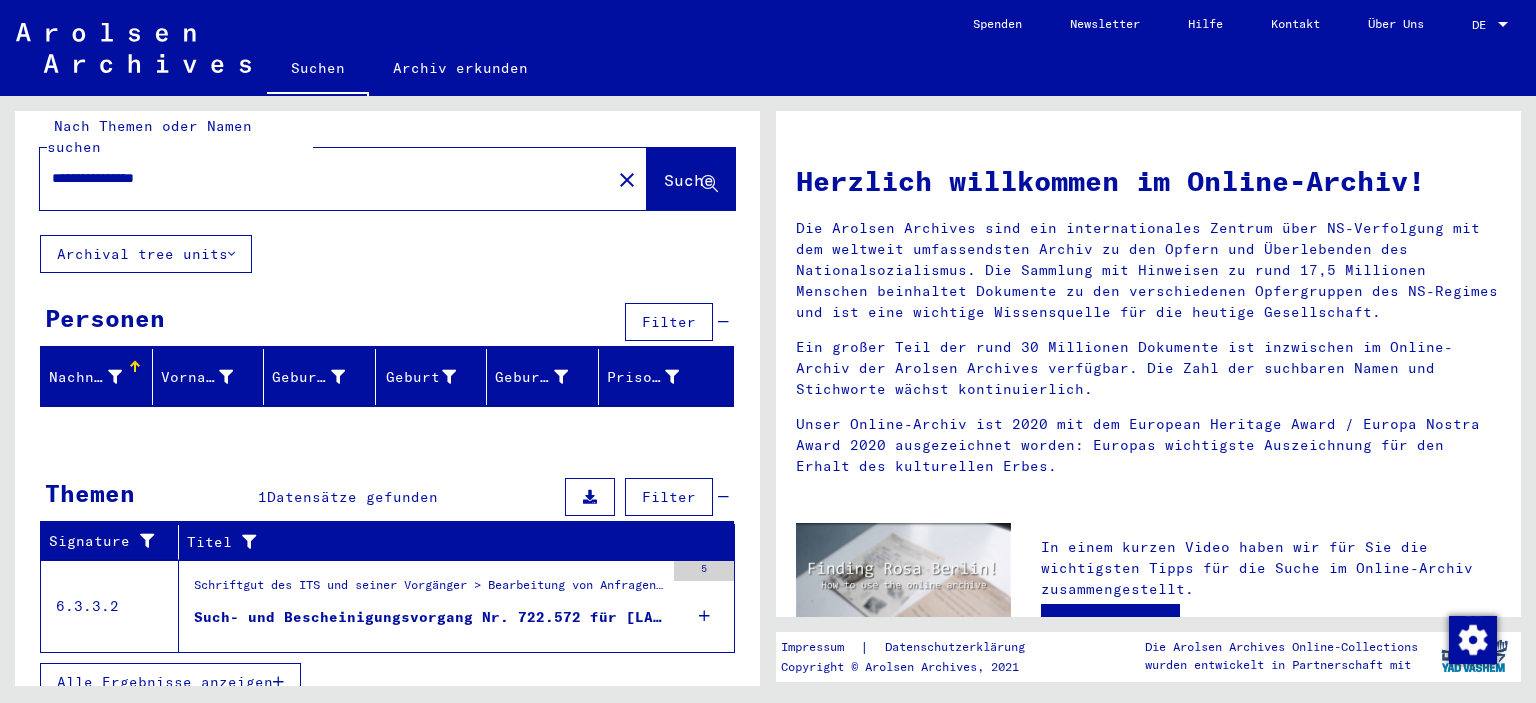 scroll, scrollTop: 0, scrollLeft: 0, axis: both 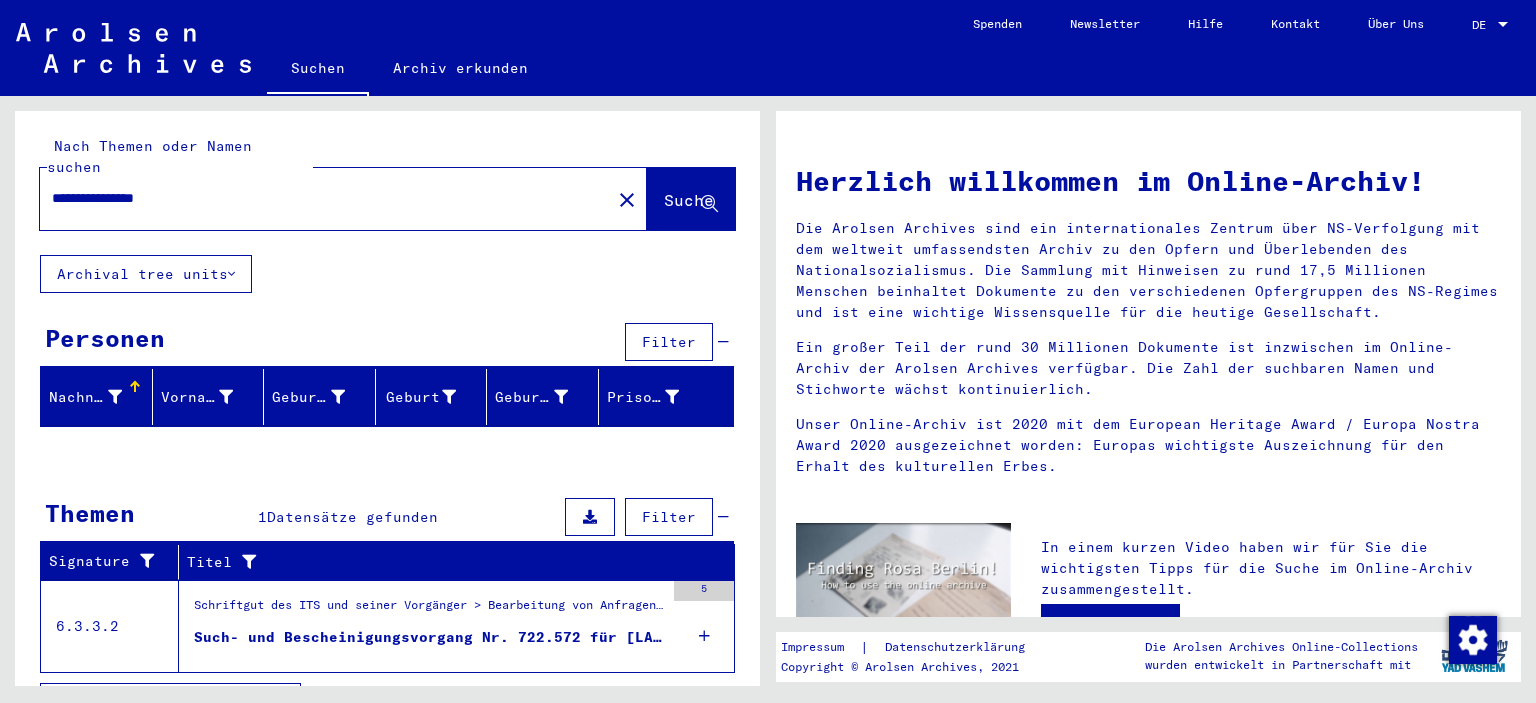 drag, startPoint x: 210, startPoint y: 184, endPoint x: 30, endPoint y: 169, distance: 180.62392 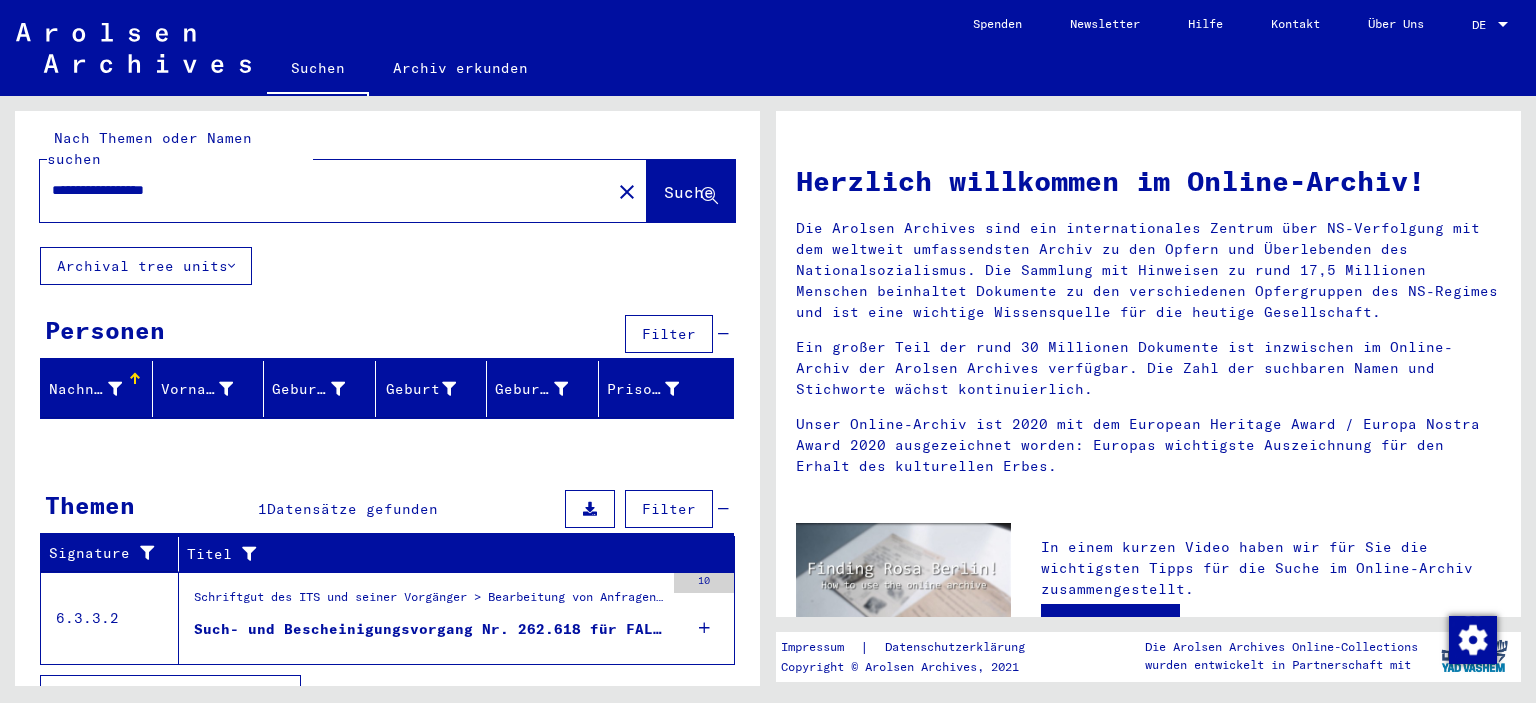 scroll, scrollTop: 0, scrollLeft: 0, axis: both 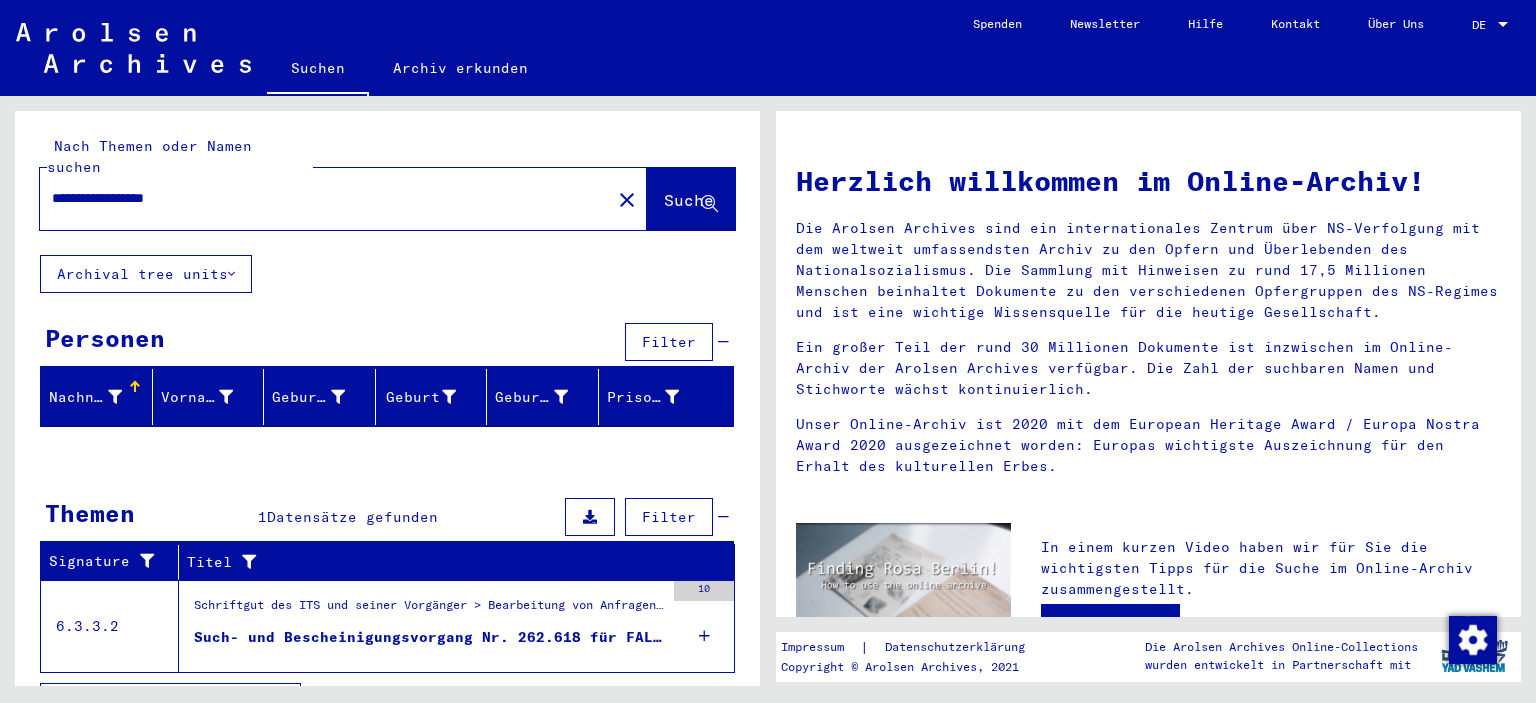 click on "Such- und Bescheinigungsvorgang Nr. 262.618 für FALTNER, ANNA geboren 01.08.1901" at bounding box center [429, 637] 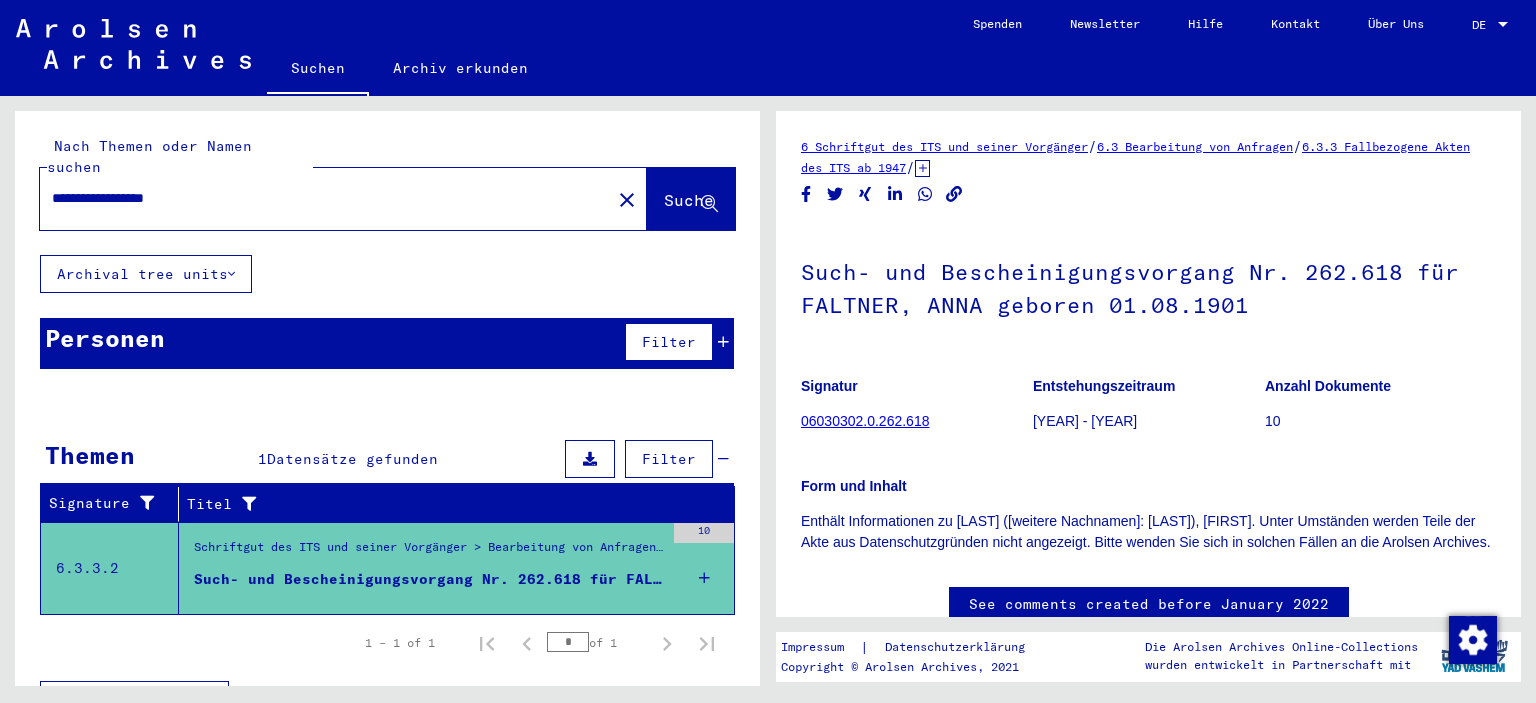 click on "**********" 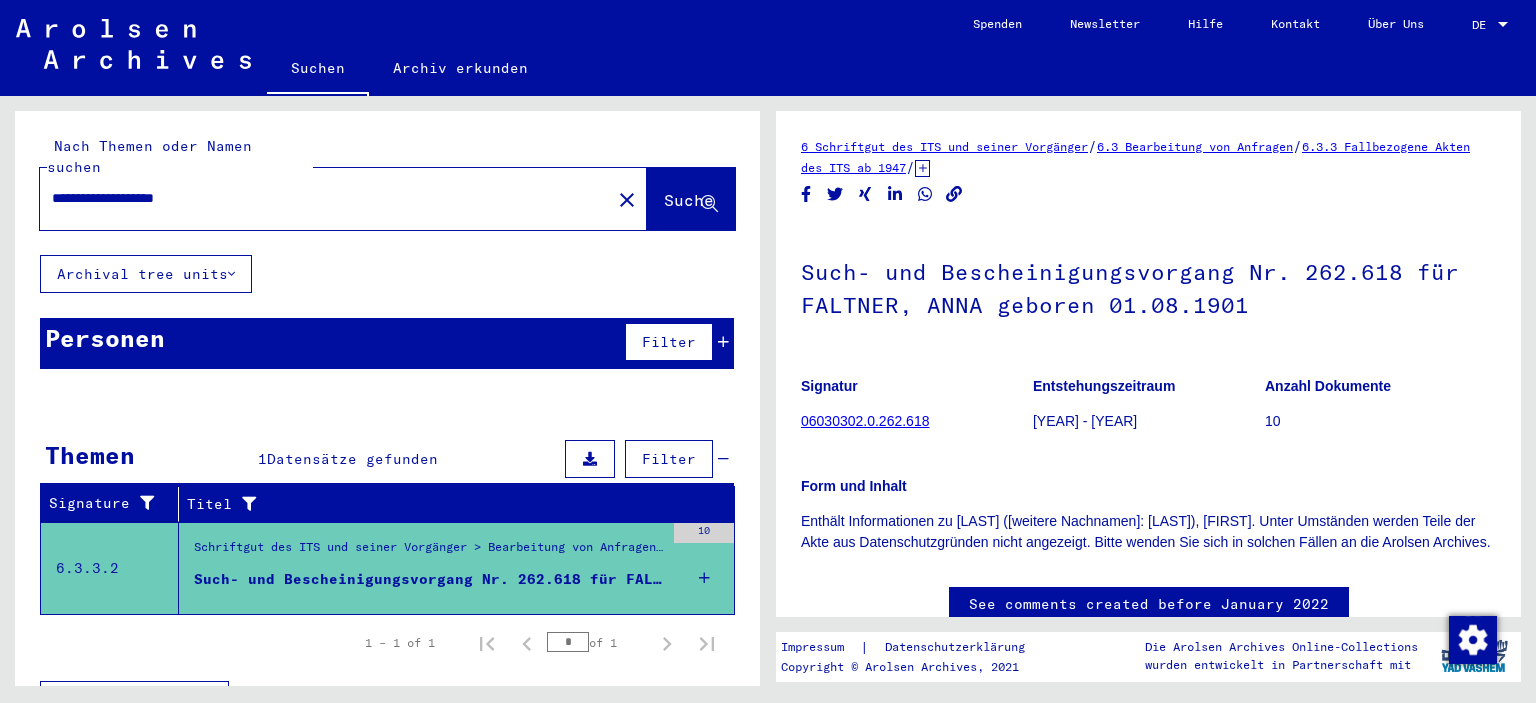 click on "Suche" 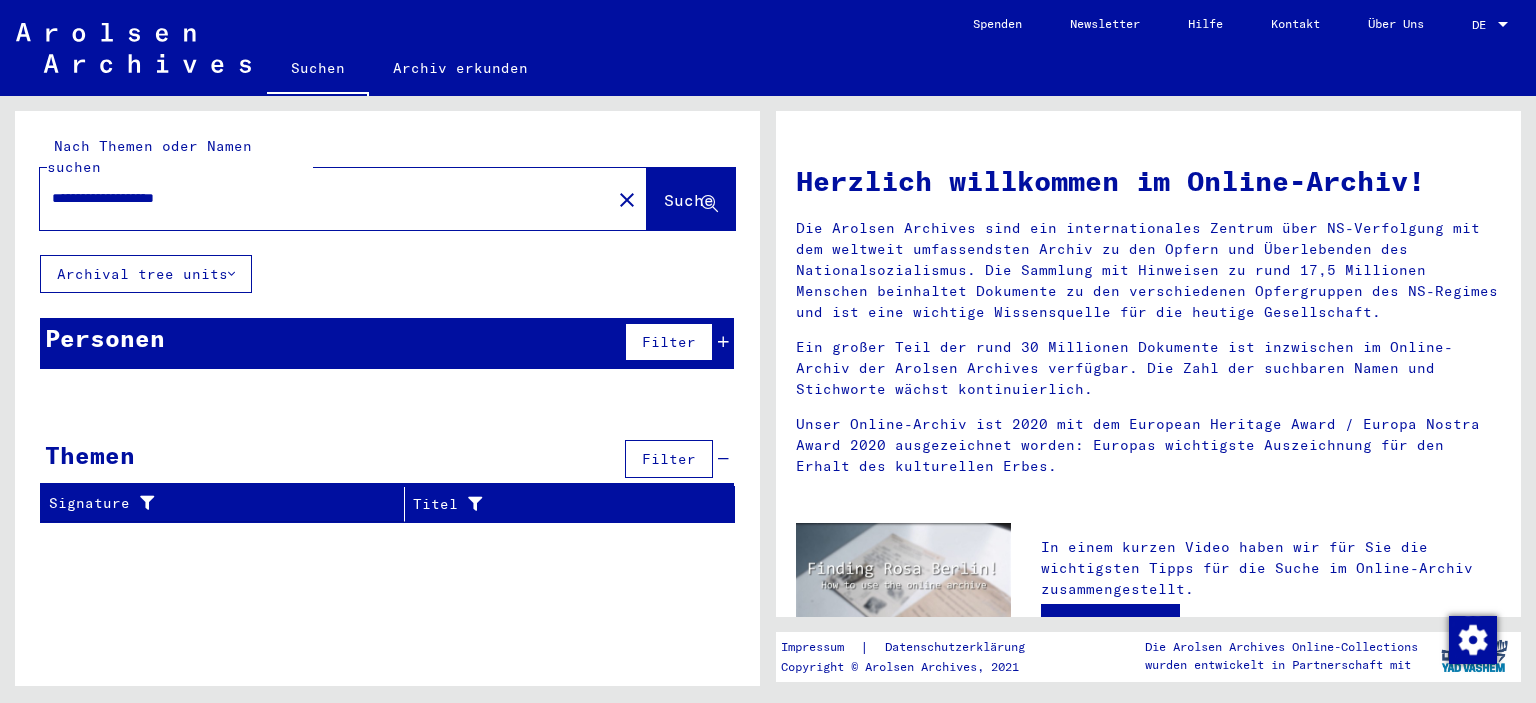 click on "**********" at bounding box center [319, 198] 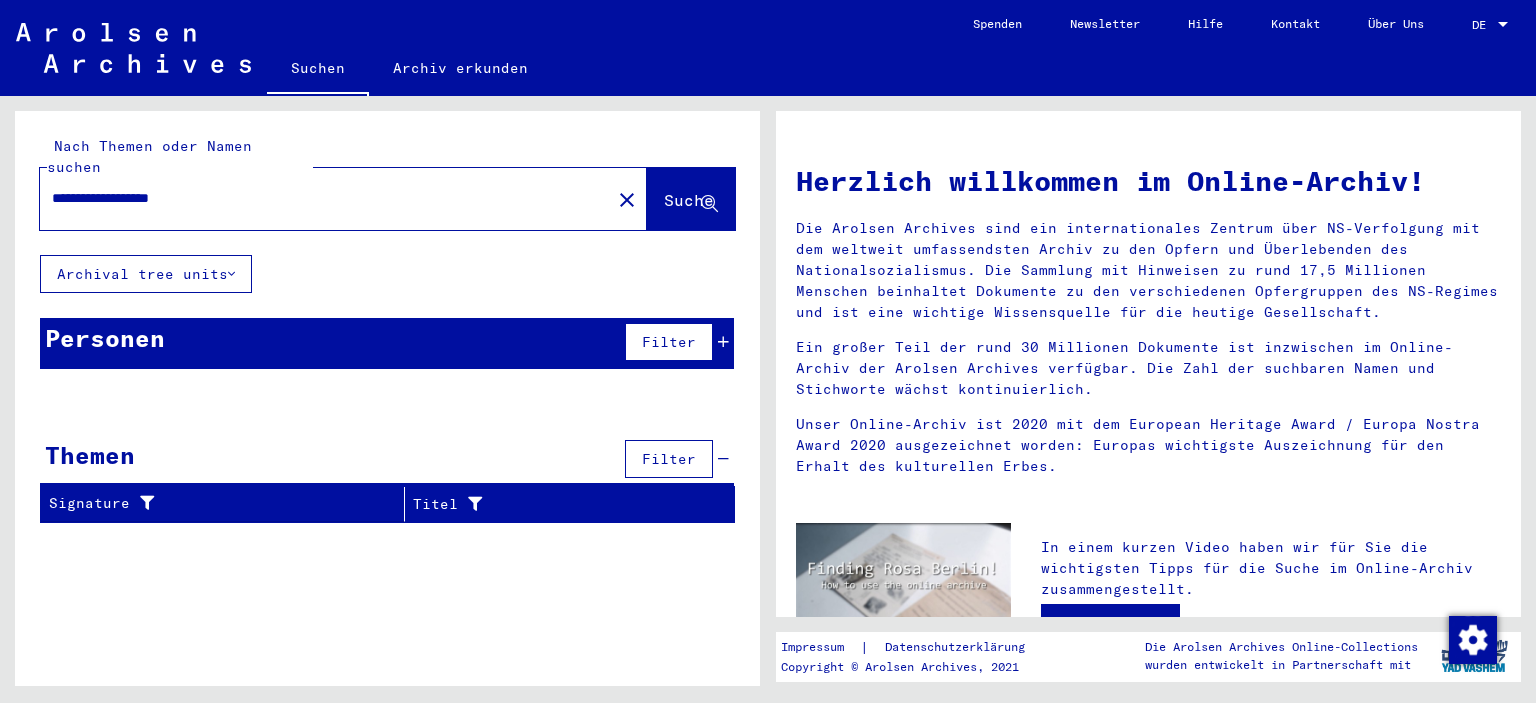 click on "**********" at bounding box center (319, 198) 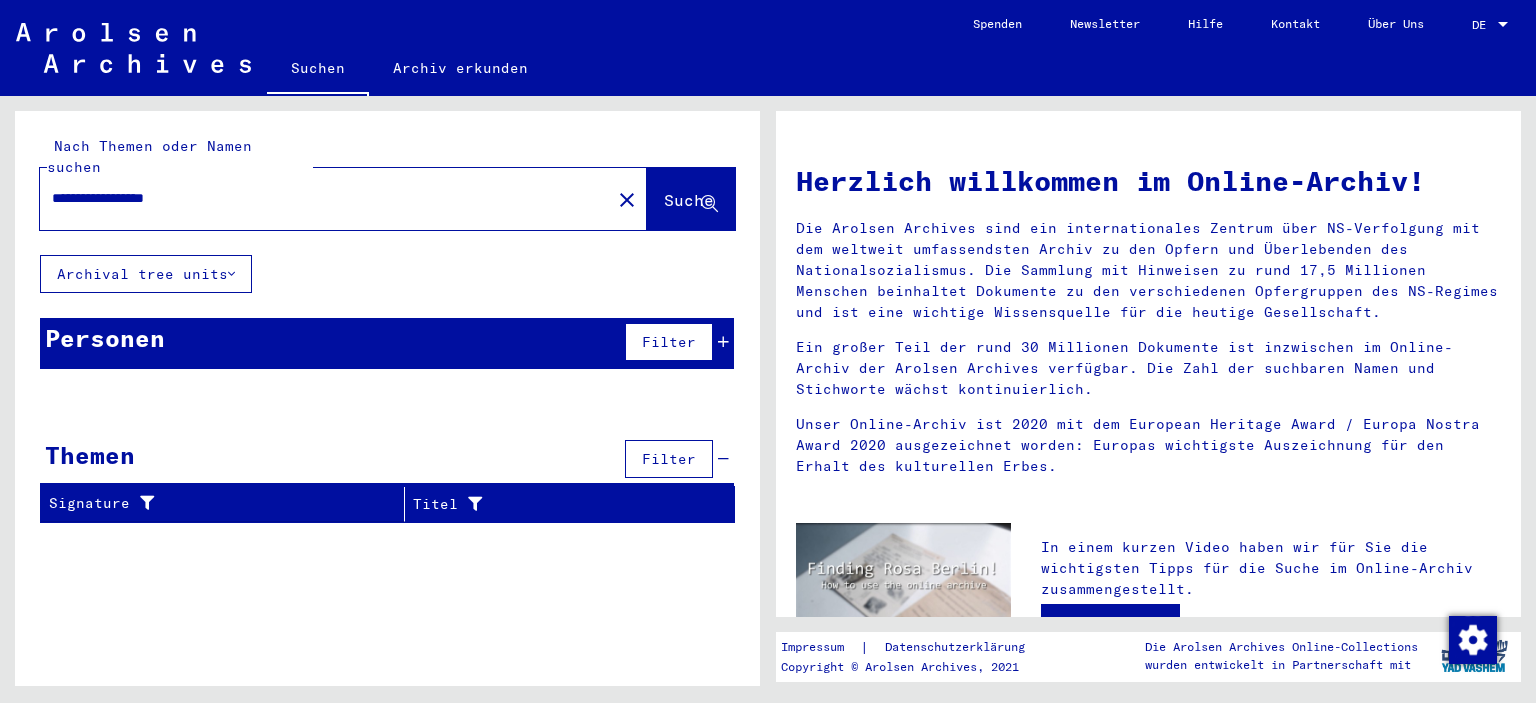 click on "Suche" 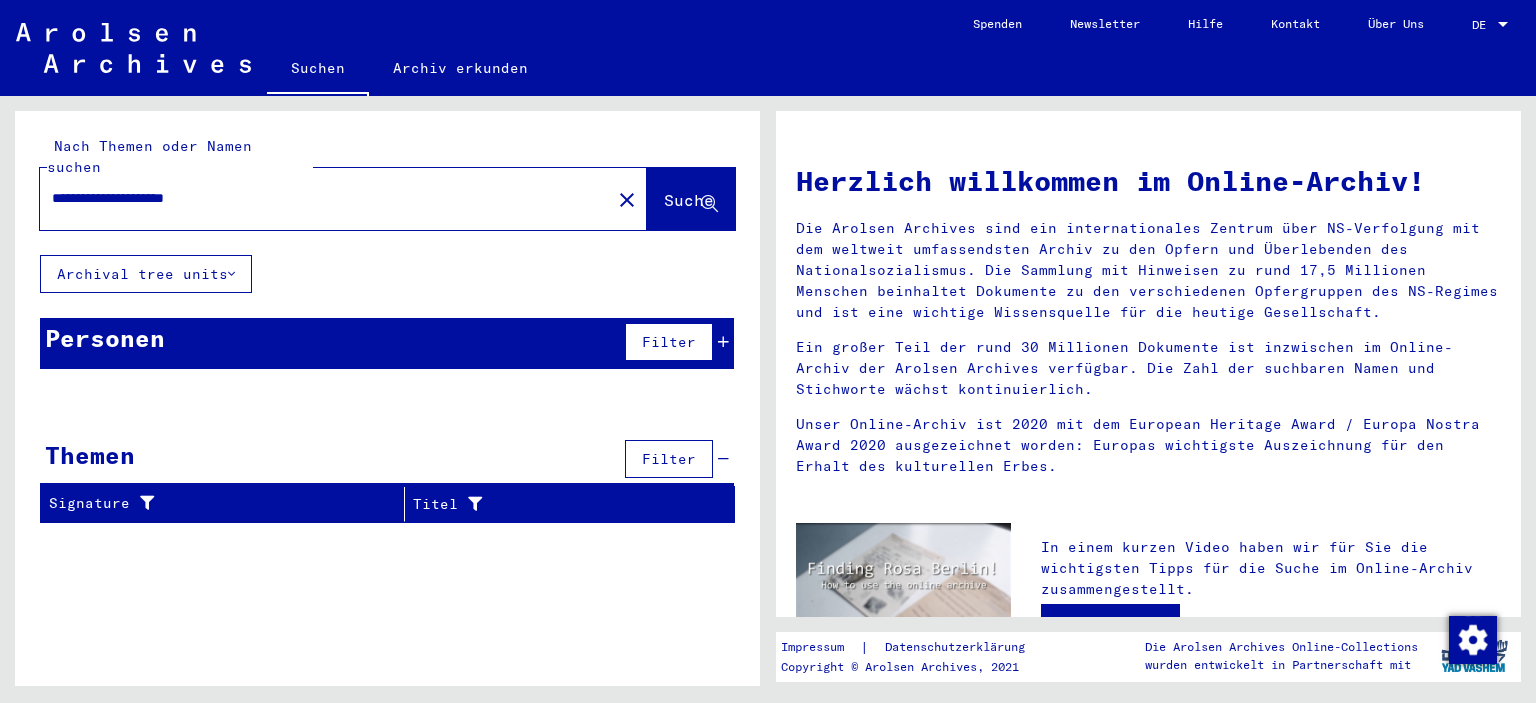 drag, startPoint x: 262, startPoint y: 186, endPoint x: 94, endPoint y: 165, distance: 169.30742 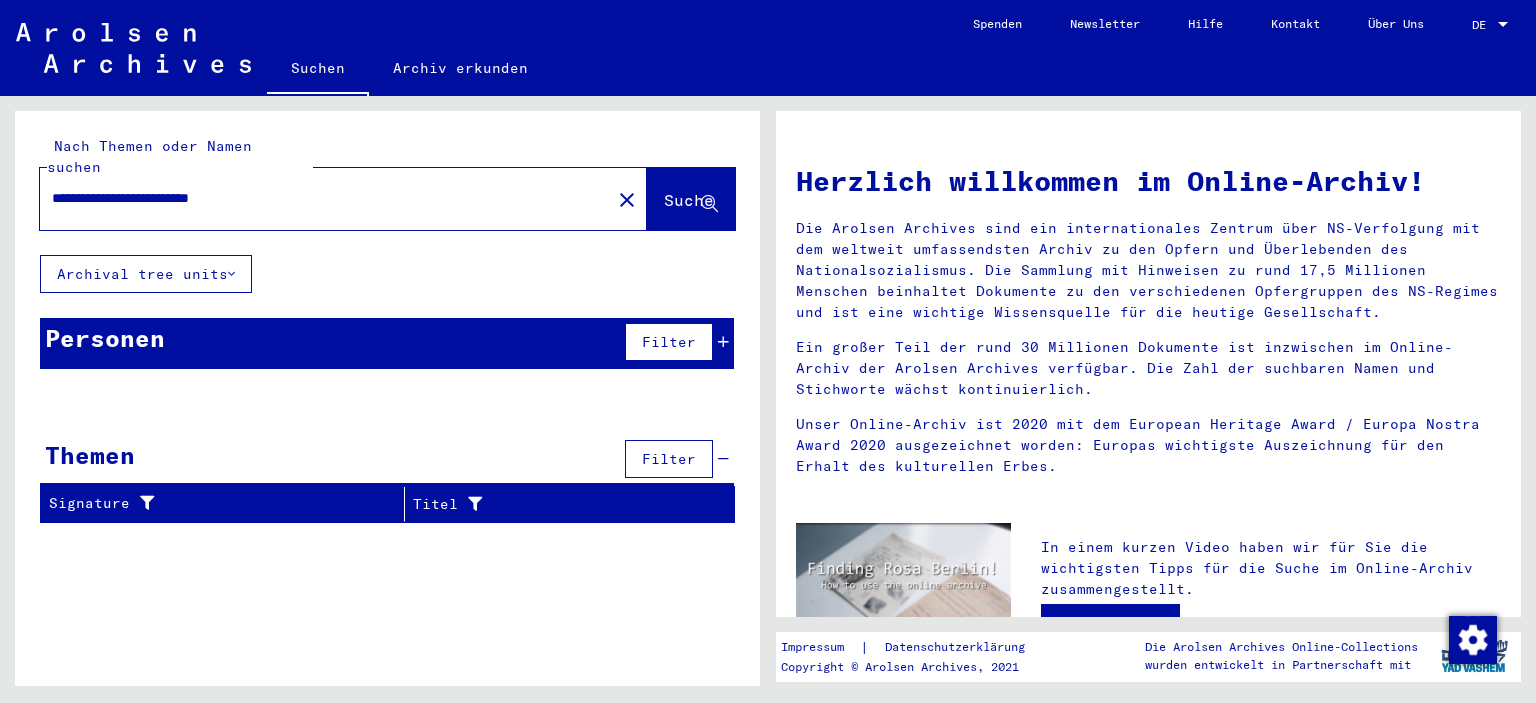 drag, startPoint x: 305, startPoint y: 178, endPoint x: 30, endPoint y: 158, distance: 275.72632 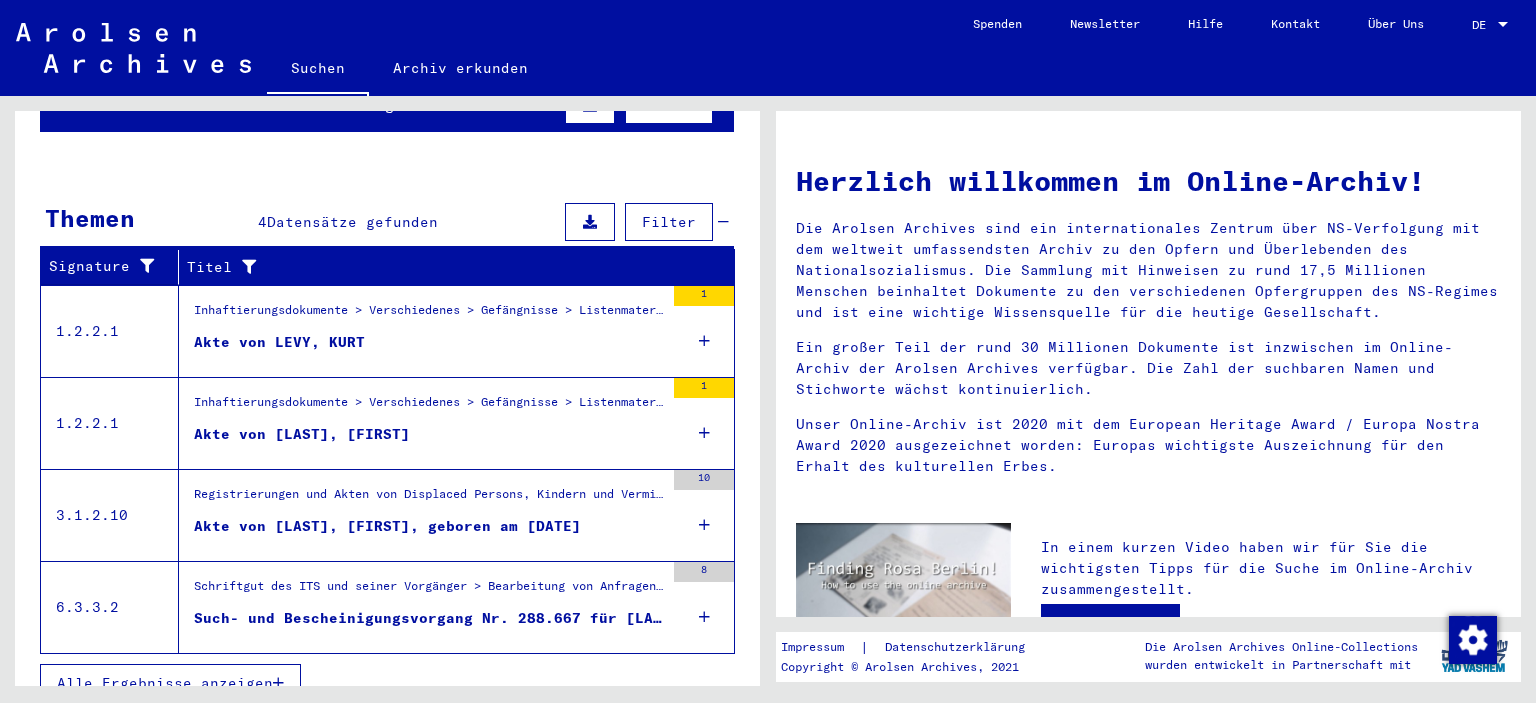 scroll, scrollTop: 0, scrollLeft: 0, axis: both 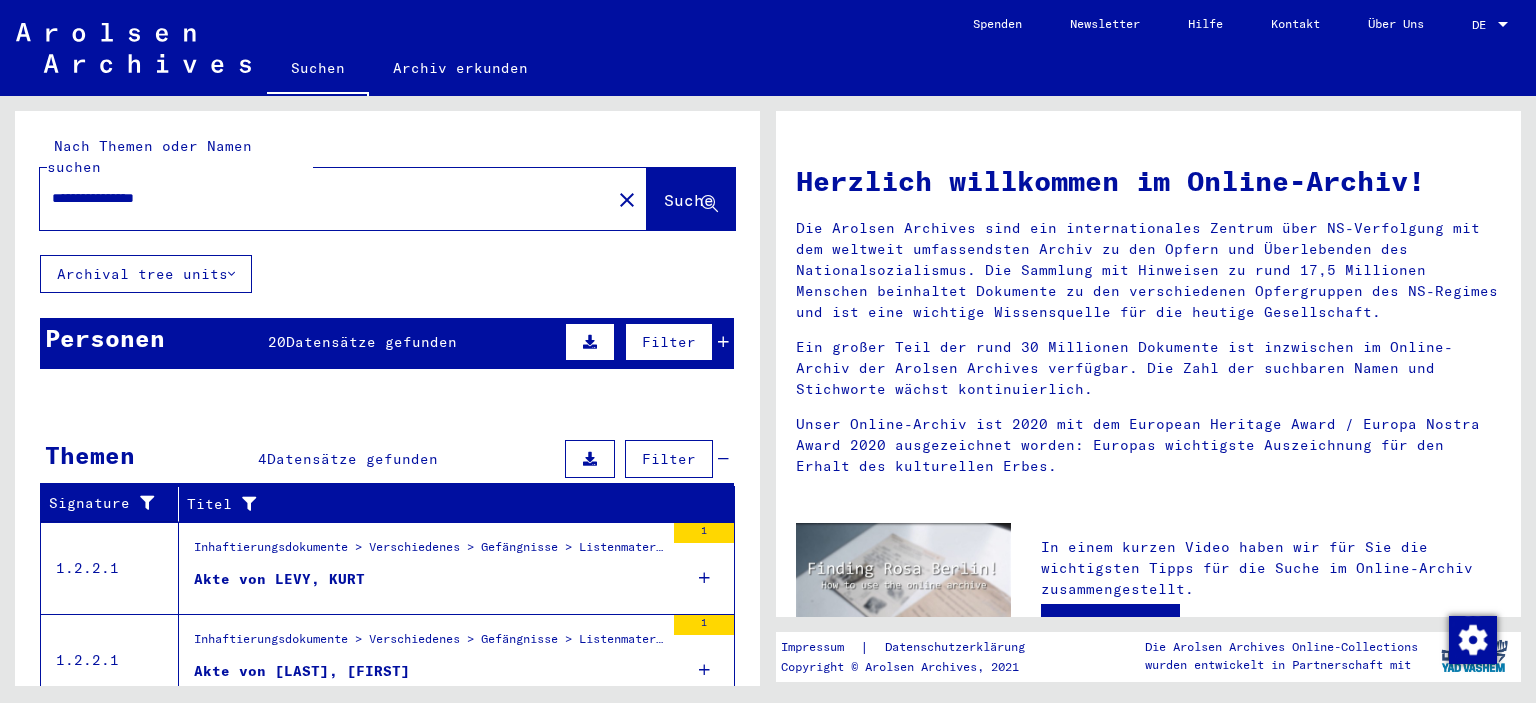 click on "**********" 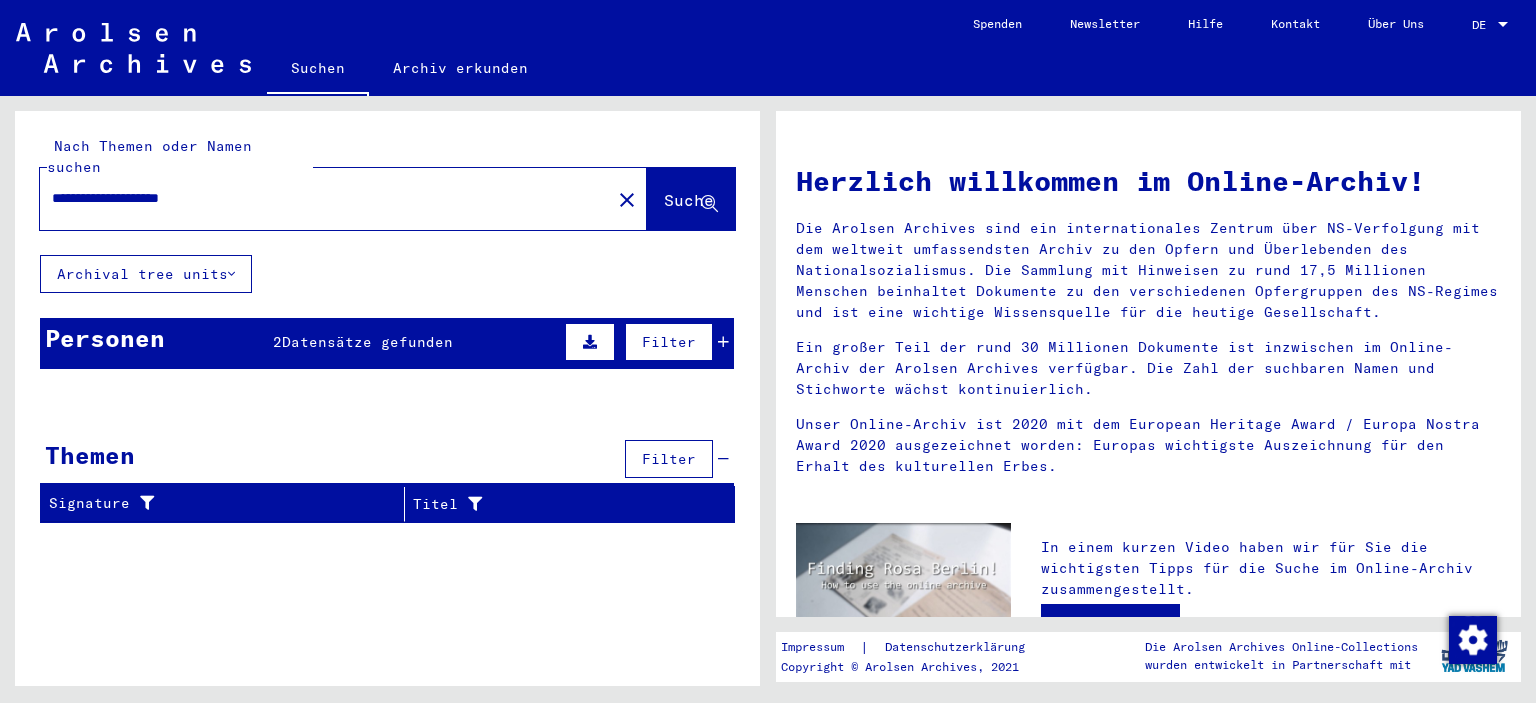 drag, startPoint x: 254, startPoint y: 183, endPoint x: 77, endPoint y: 179, distance: 177.0452 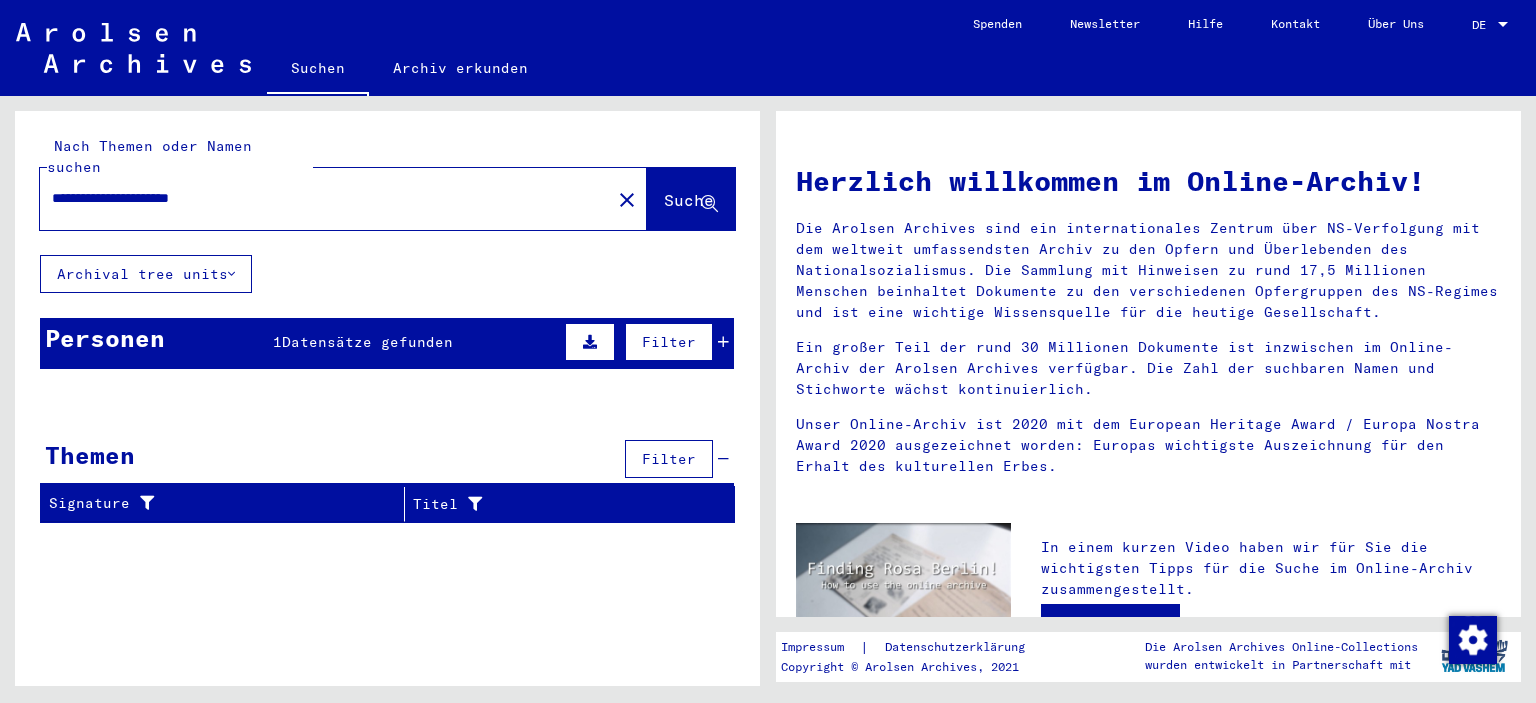 drag, startPoint x: 267, startPoint y: 173, endPoint x: 38, endPoint y: 170, distance: 229.01965 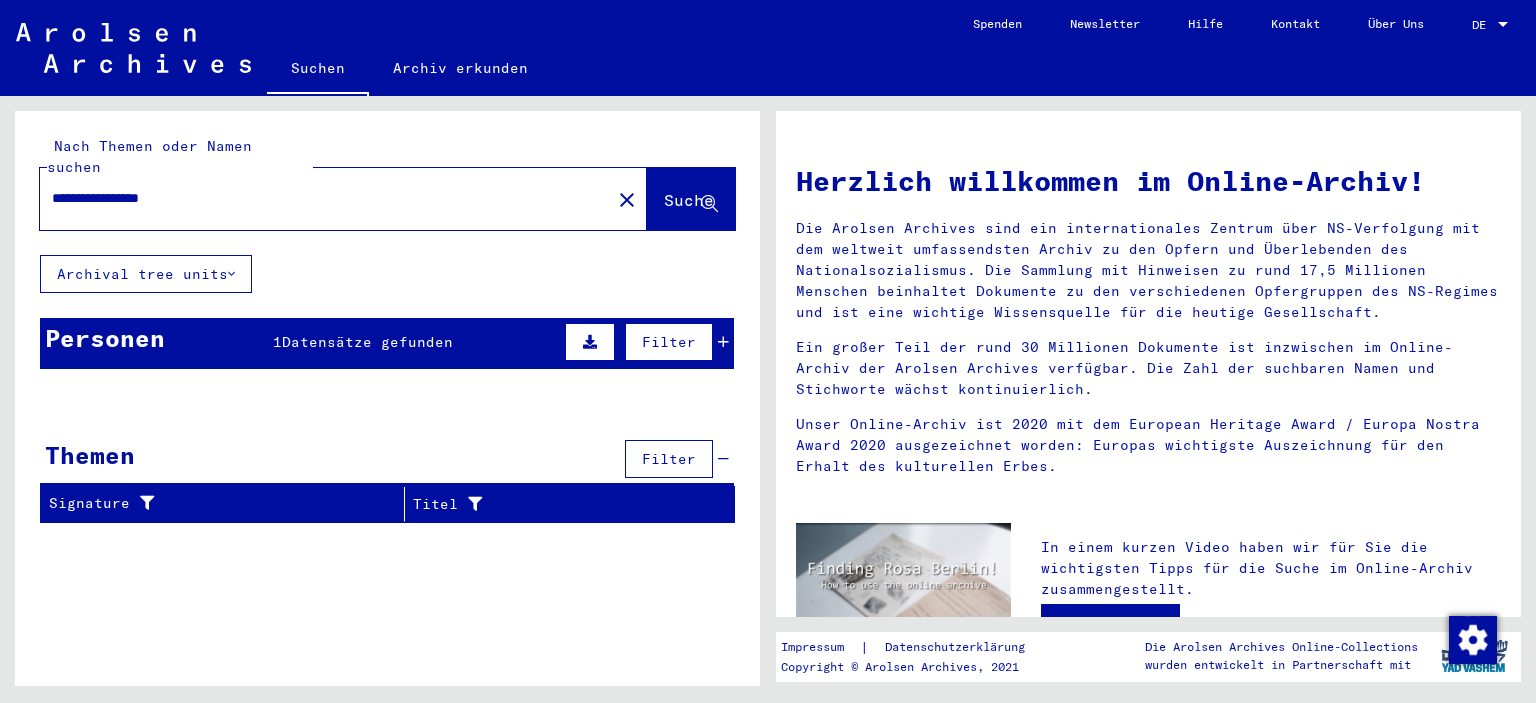 drag, startPoint x: 207, startPoint y: 181, endPoint x: 30, endPoint y: 170, distance: 177.34148 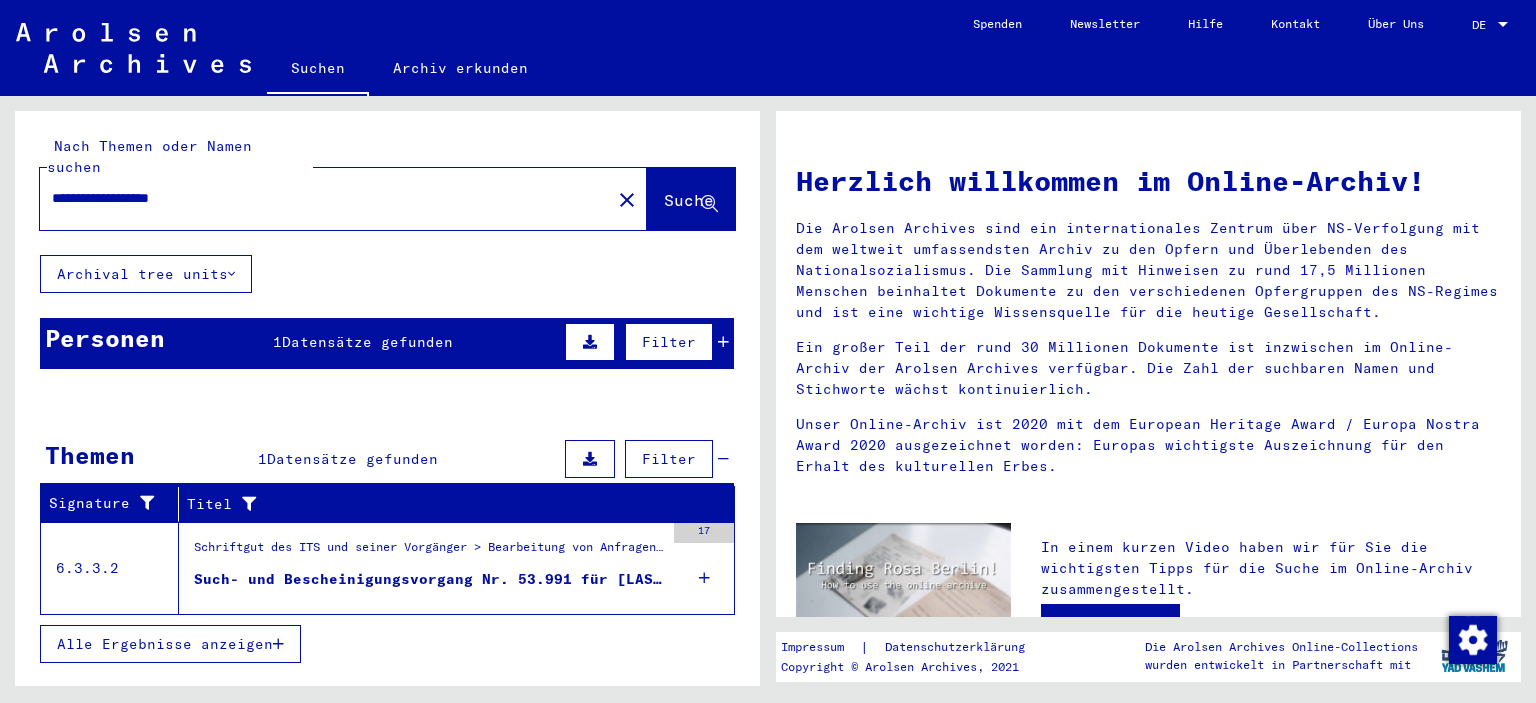 drag, startPoint x: 233, startPoint y: 182, endPoint x: 31, endPoint y: 175, distance: 202.12125 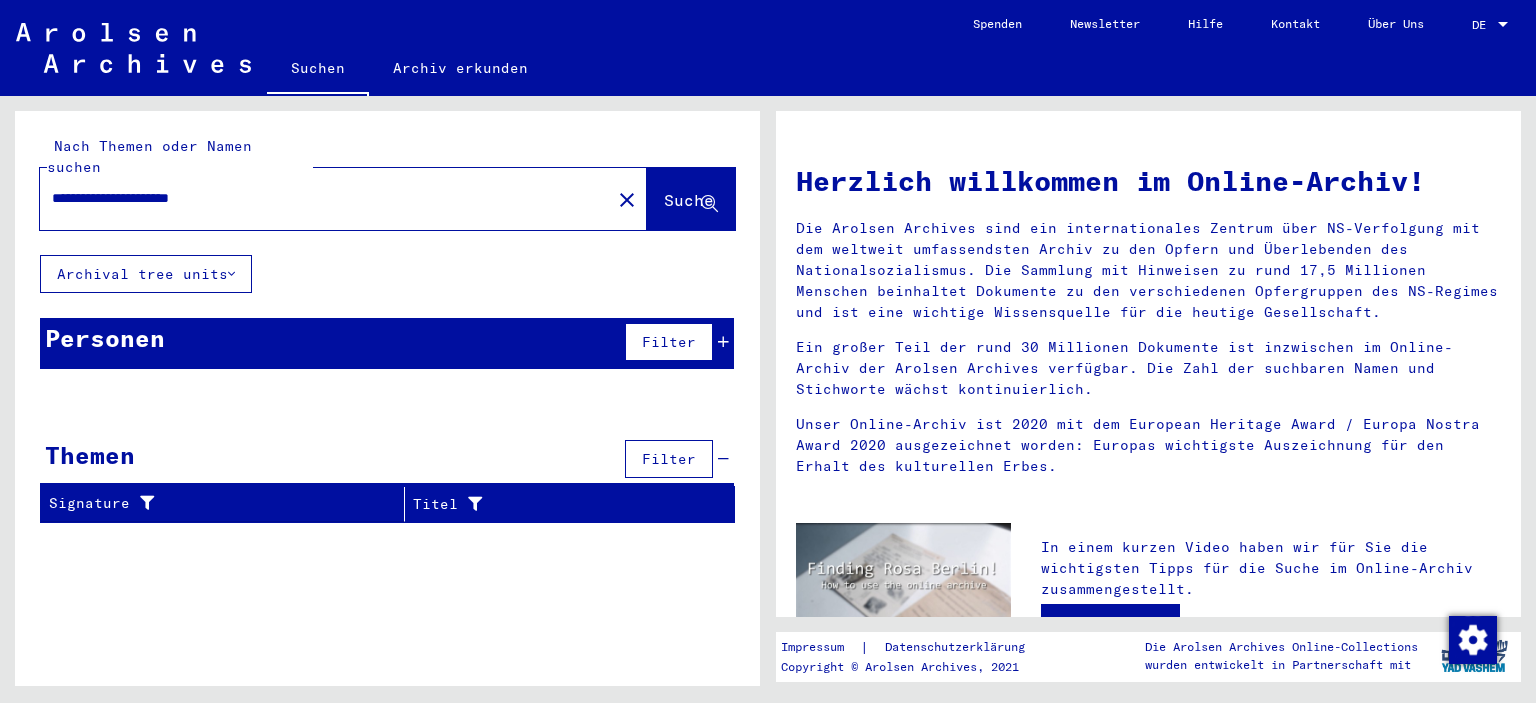 drag, startPoint x: 272, startPoint y: 178, endPoint x: 100, endPoint y: 186, distance: 172.18594 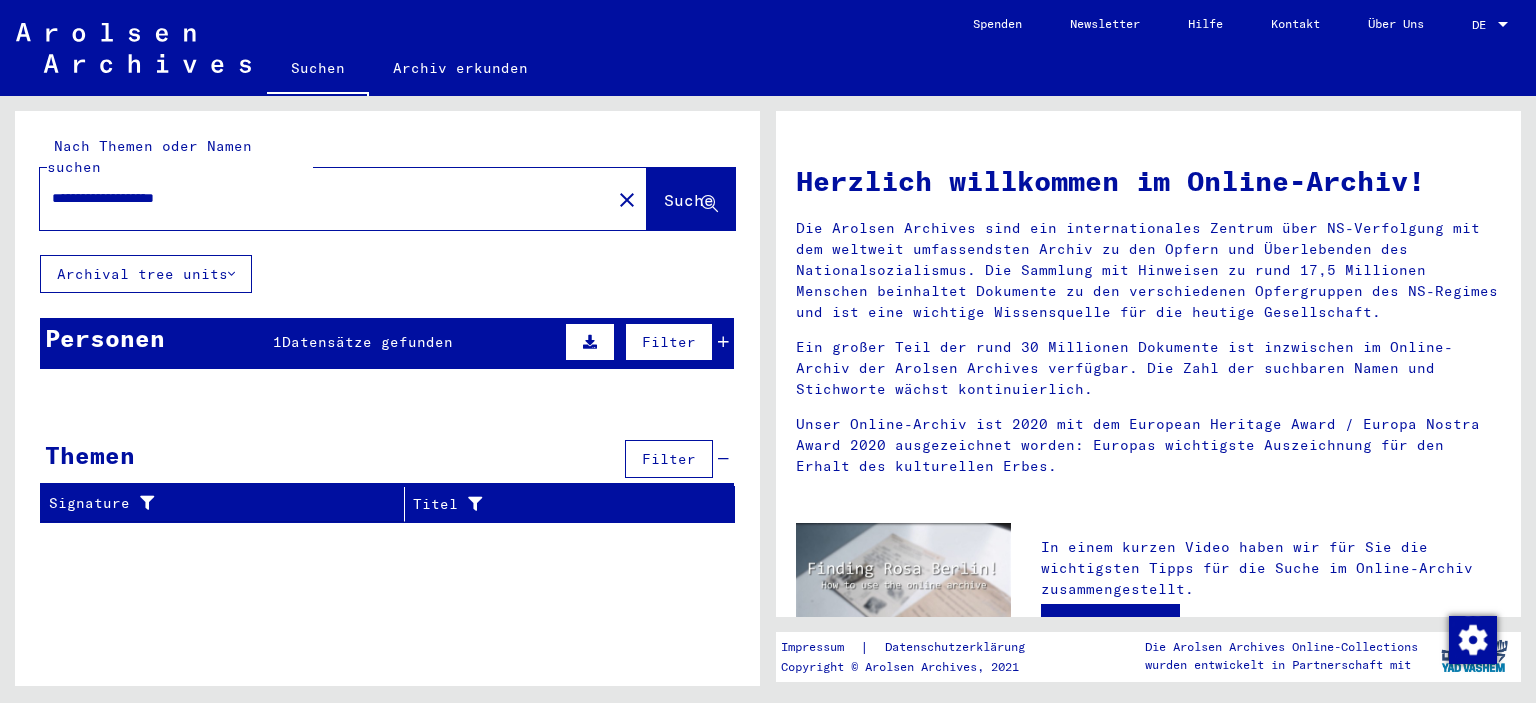 drag, startPoint x: 240, startPoint y: 180, endPoint x: 52, endPoint y: 174, distance: 188.09572 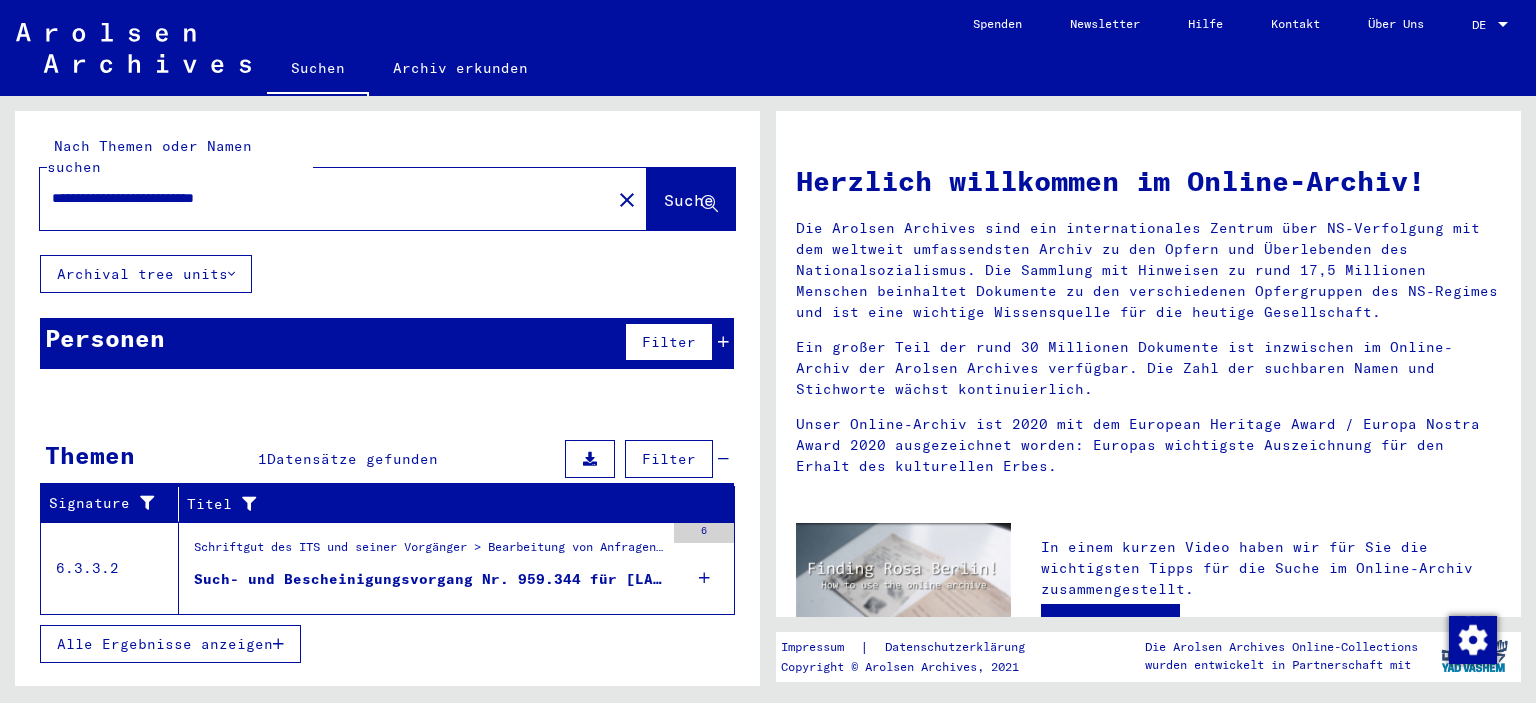 click on "Such- und Bescheinigungsvorgang Nr. 959.344 für [LAST], [FIRST] geboren [DATE]" at bounding box center [429, 579] 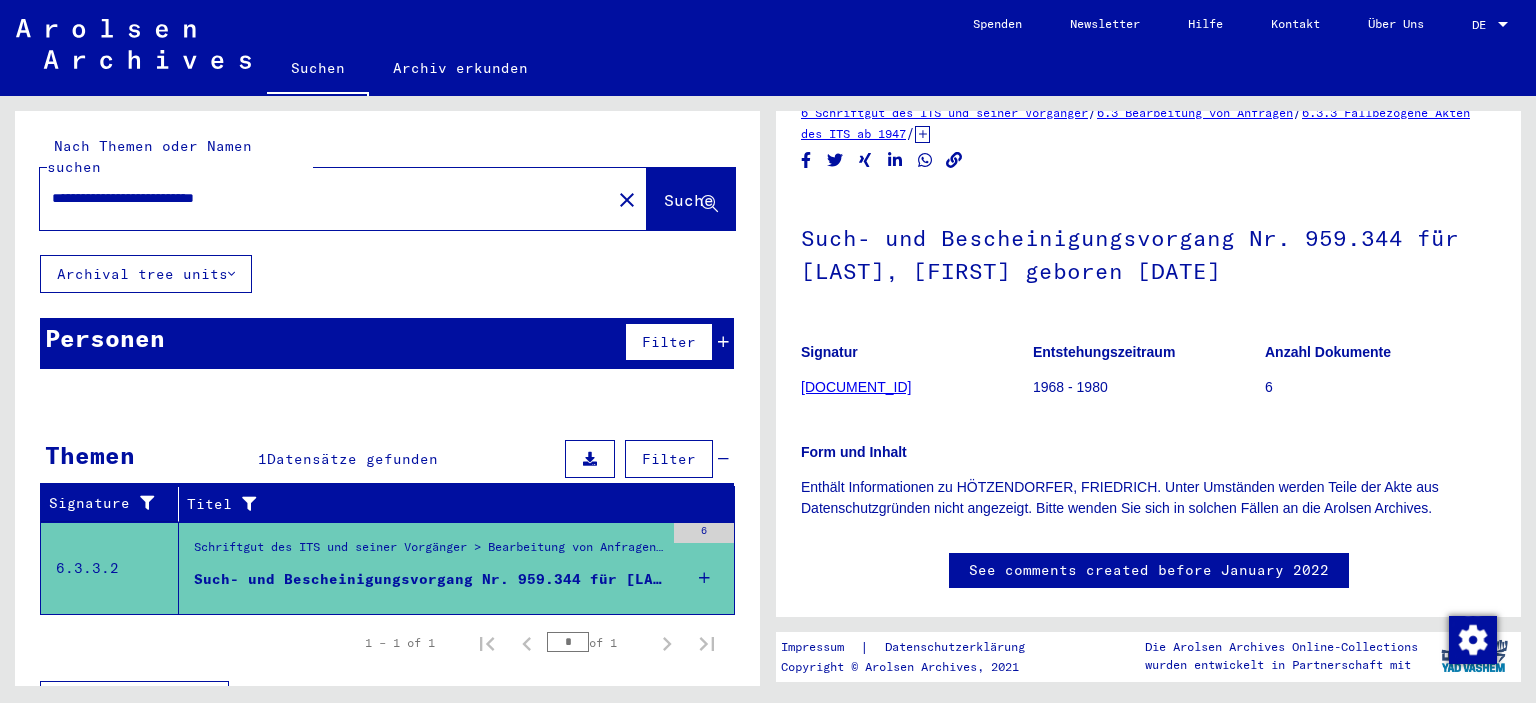 scroll, scrollTop: 0, scrollLeft: 0, axis: both 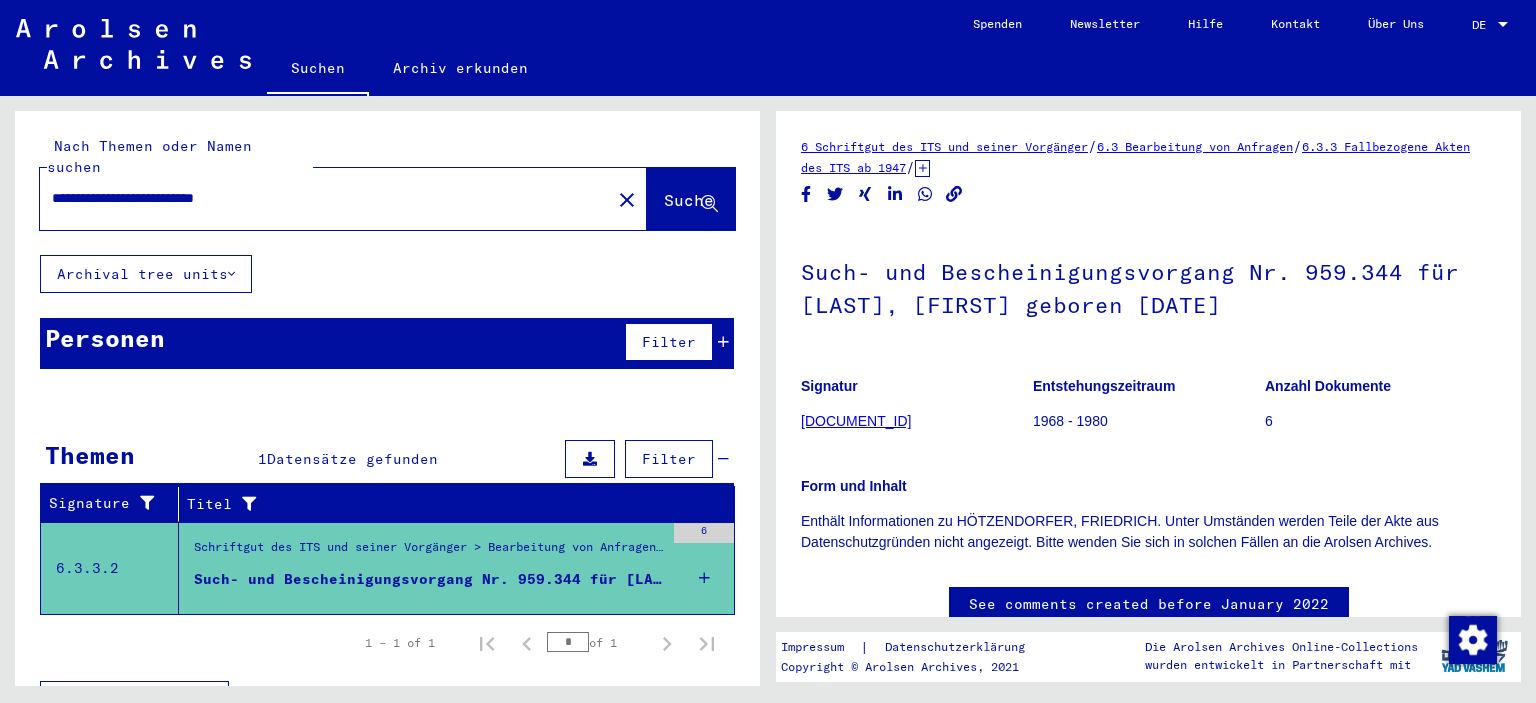 drag, startPoint x: 278, startPoint y: 175, endPoint x: 20, endPoint y: 173, distance: 258.00775 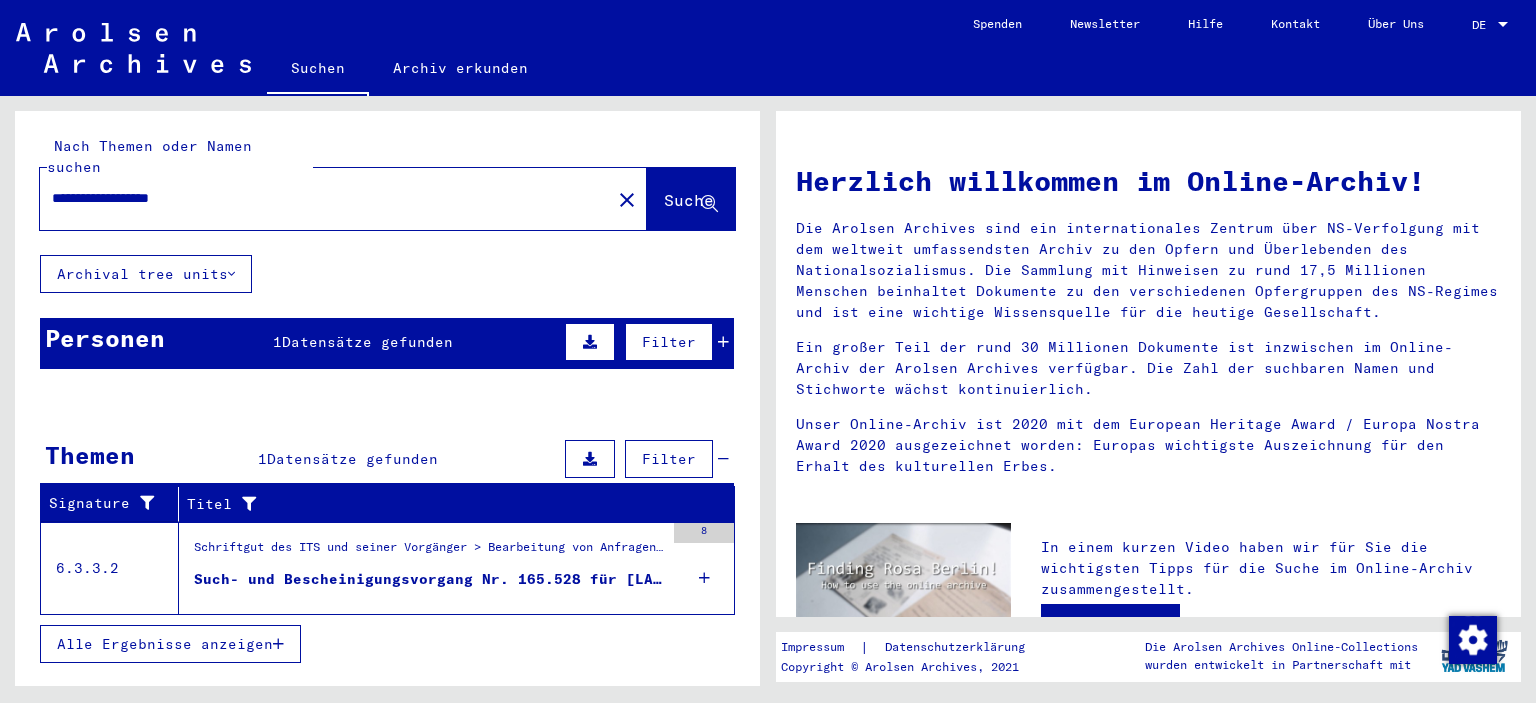 drag, startPoint x: 232, startPoint y: 176, endPoint x: 28, endPoint y: 166, distance: 204.24495 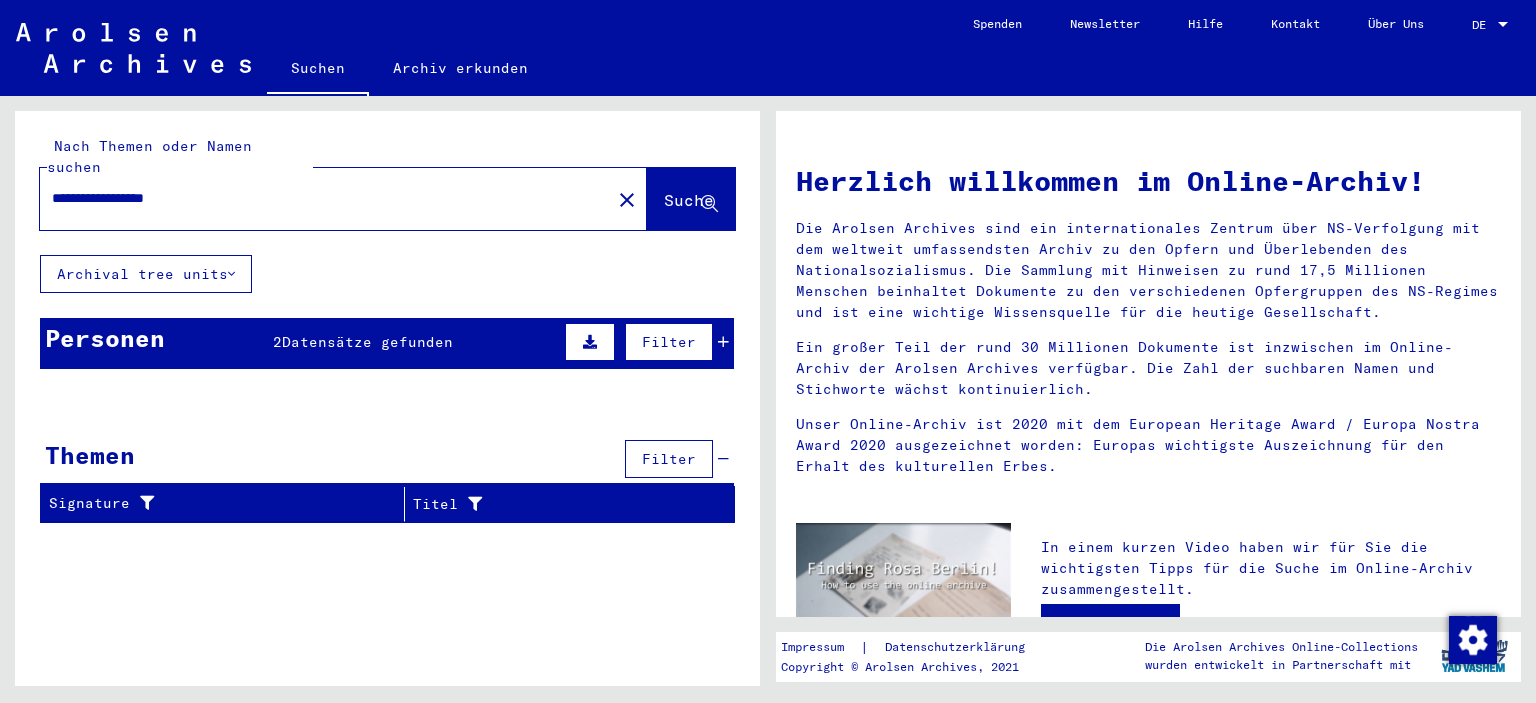 drag, startPoint x: 234, startPoint y: 182, endPoint x: 15, endPoint y: 183, distance: 219.00229 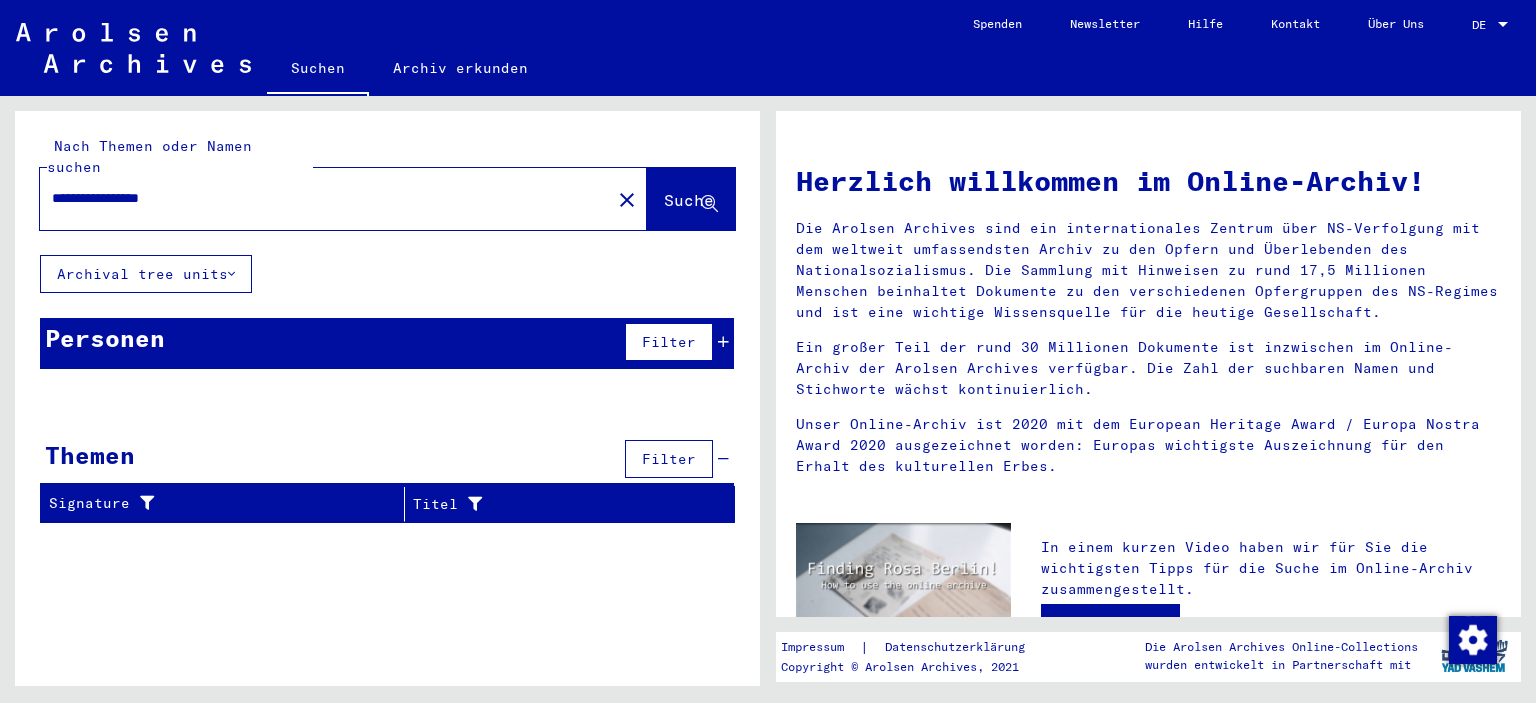 drag, startPoint x: 206, startPoint y: 176, endPoint x: 59, endPoint y: 178, distance: 147.01361 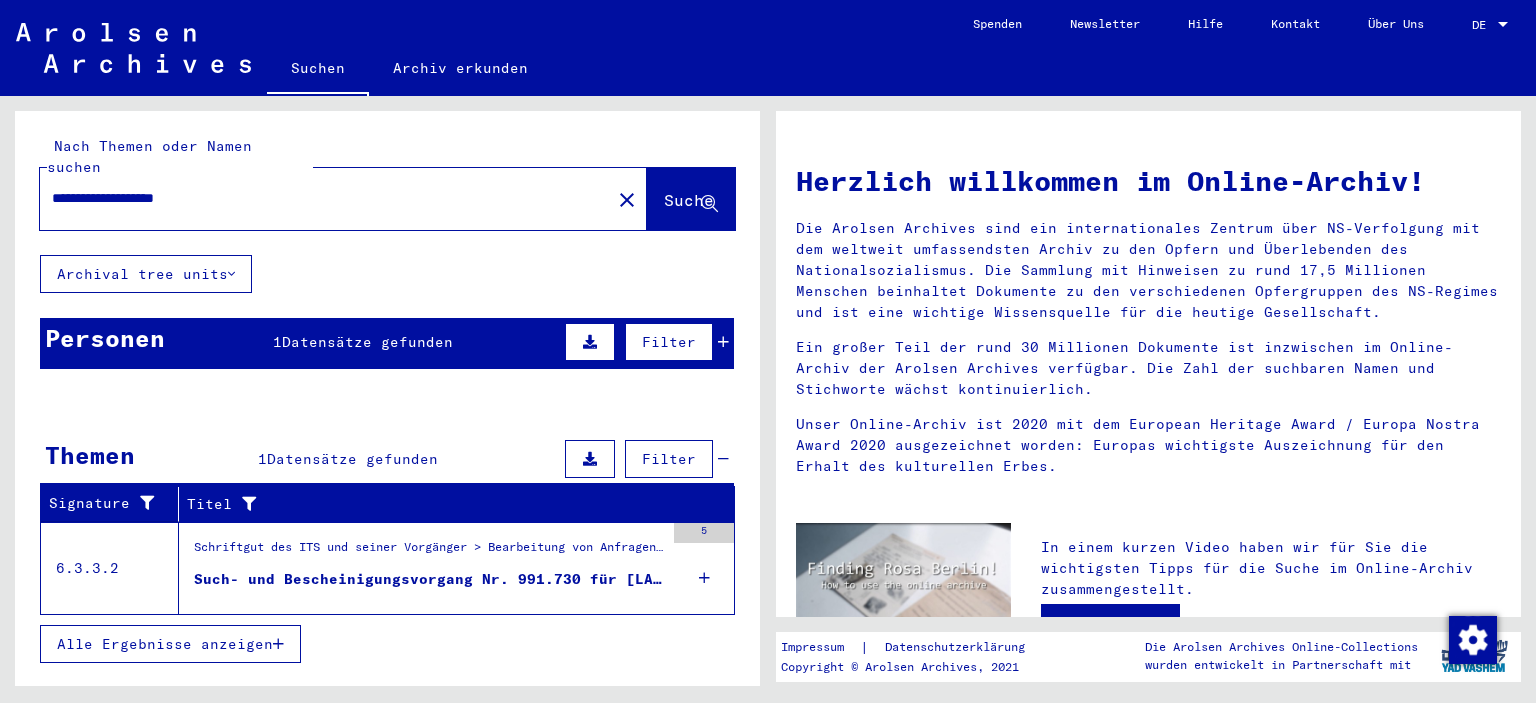 drag, startPoint x: 248, startPoint y: 178, endPoint x: 7, endPoint y: 162, distance: 241.53053 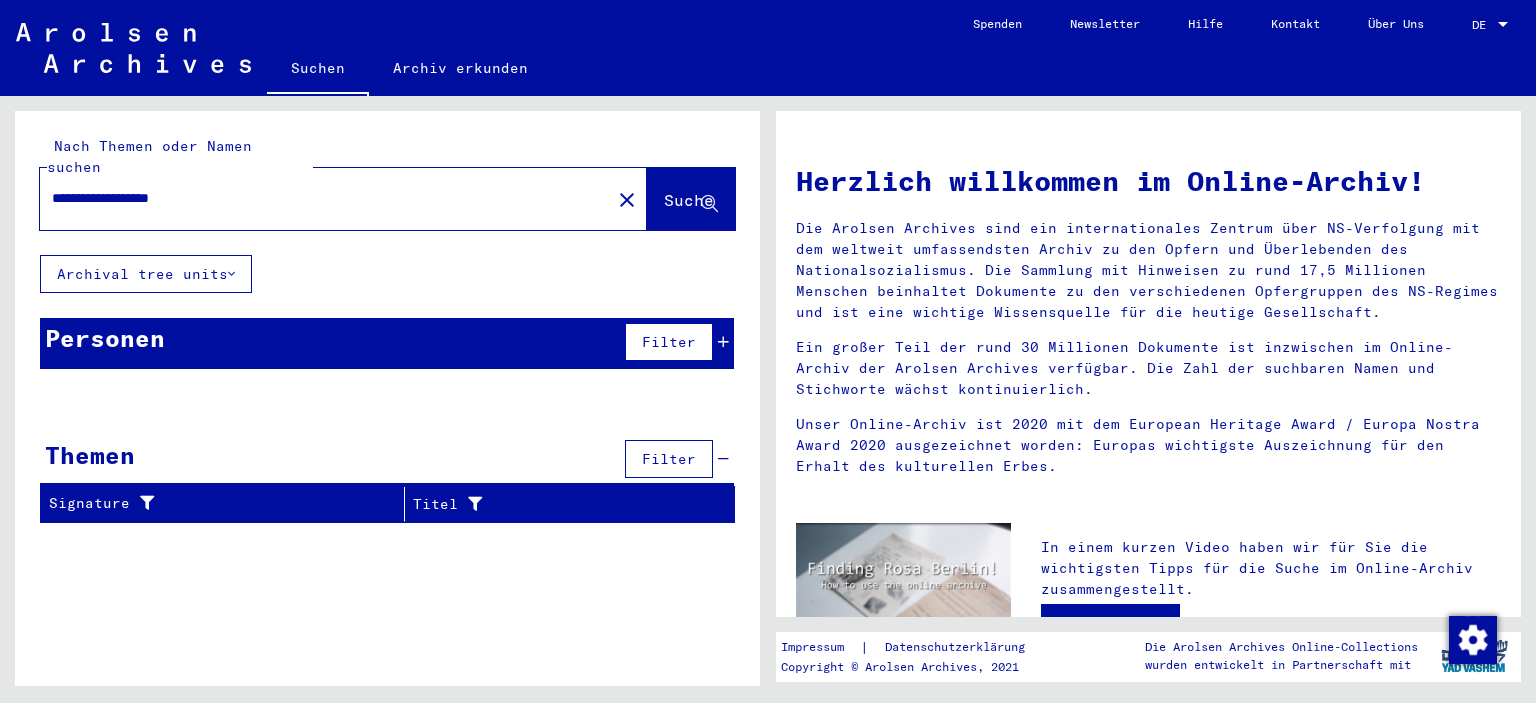 drag, startPoint x: 198, startPoint y: 180, endPoint x: 14, endPoint y: 164, distance: 184.69434 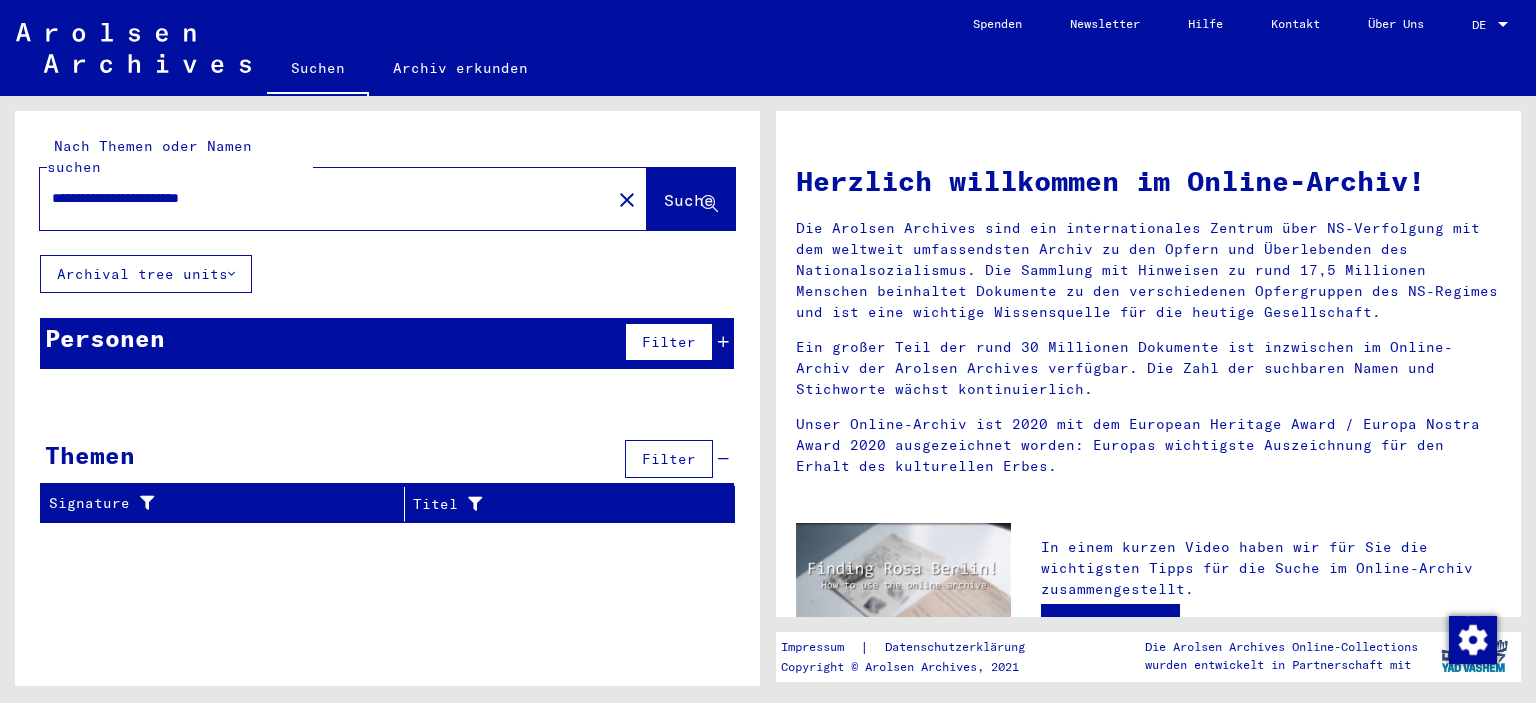click on "**********" at bounding box center (319, 198) 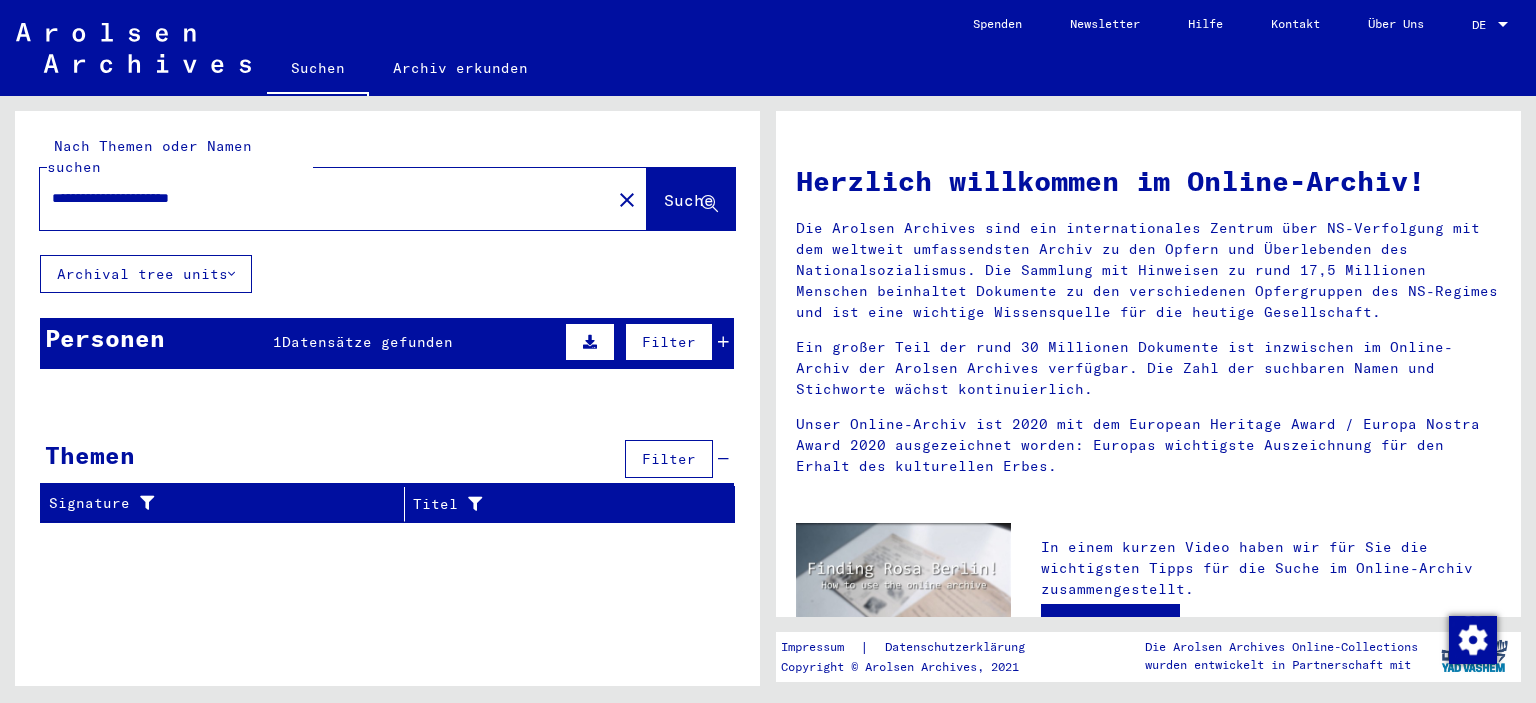 drag, startPoint x: 266, startPoint y: 167, endPoint x: 28, endPoint y: 168, distance: 238.0021 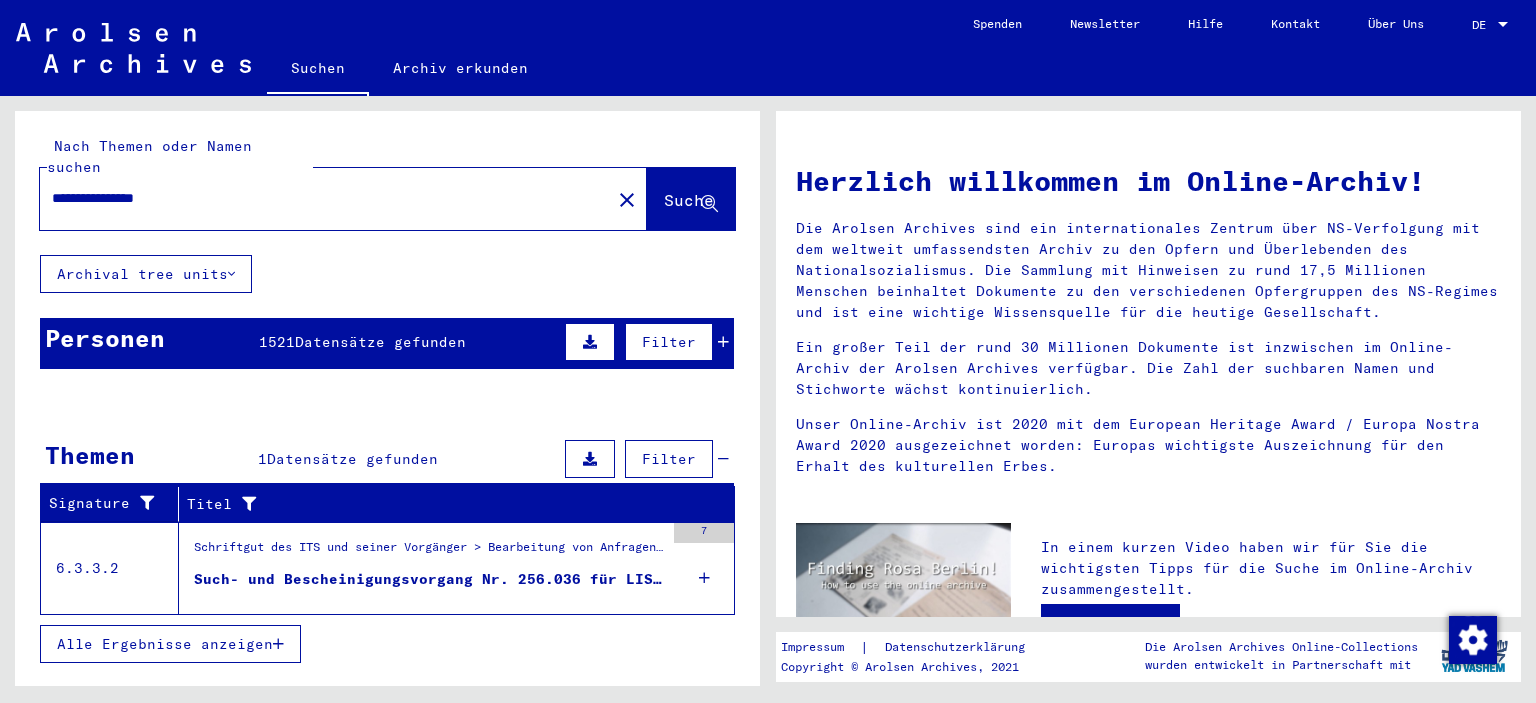 drag, startPoint x: 202, startPoint y: 178, endPoint x: 20, endPoint y: 158, distance: 183.0956 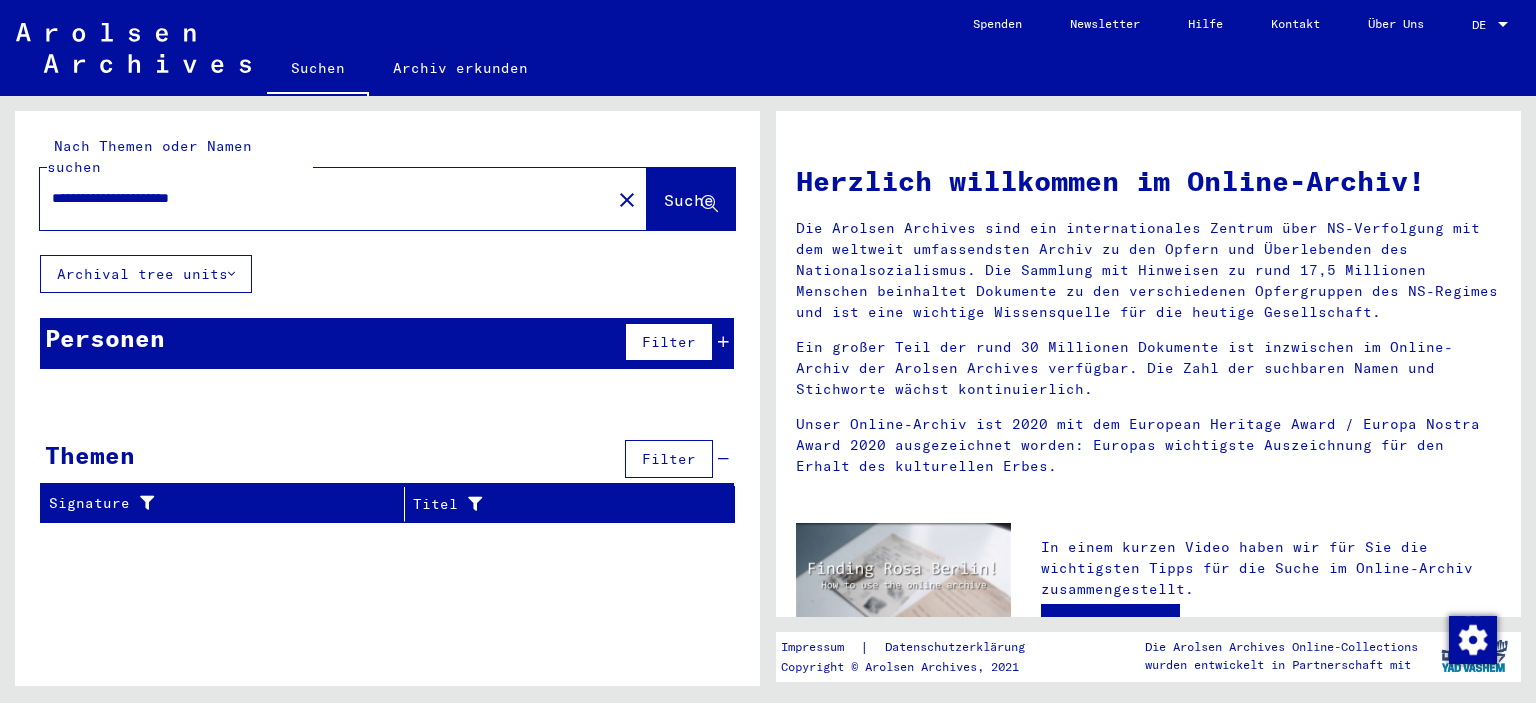 drag, startPoint x: 277, startPoint y: 182, endPoint x: -10, endPoint y: 170, distance: 287.25076 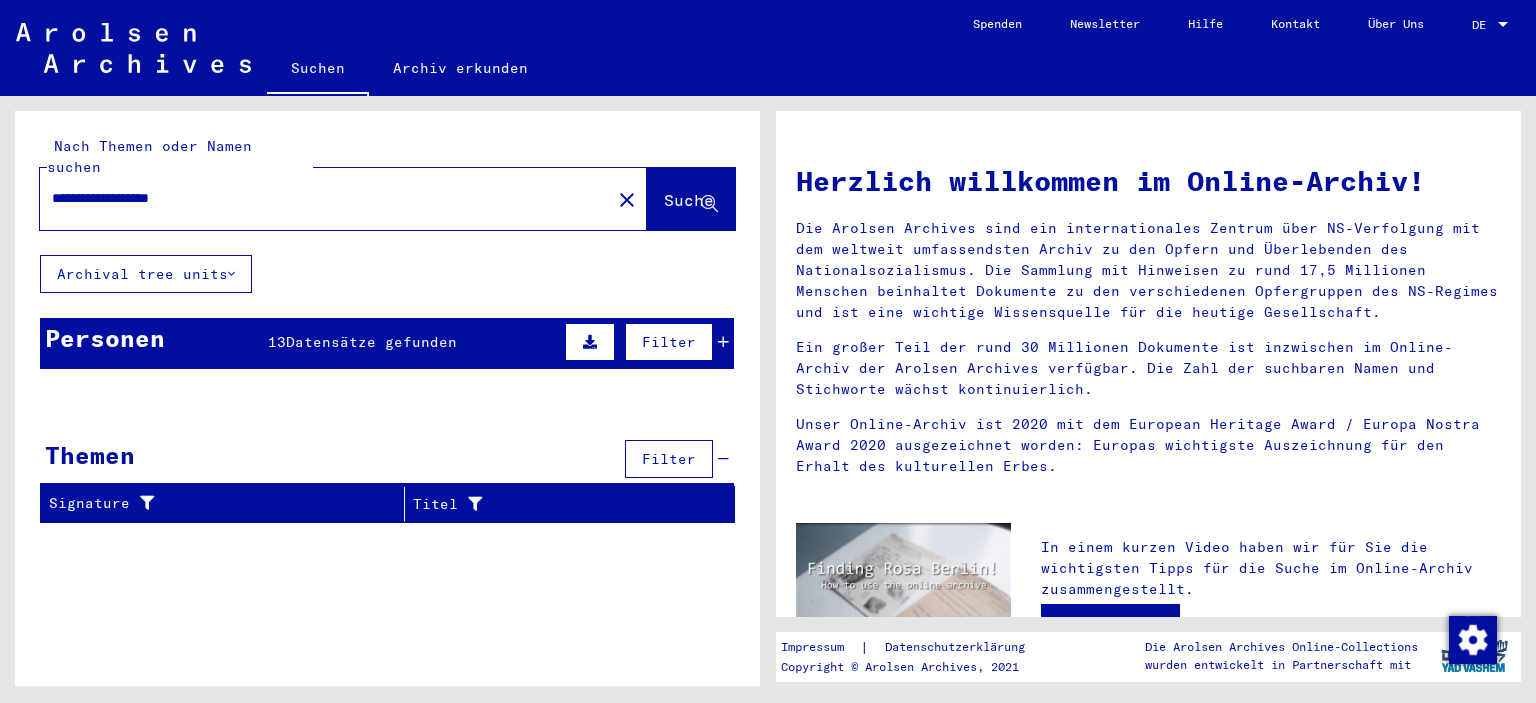 drag, startPoint x: 231, startPoint y: 185, endPoint x: 35, endPoint y: 172, distance: 196.43065 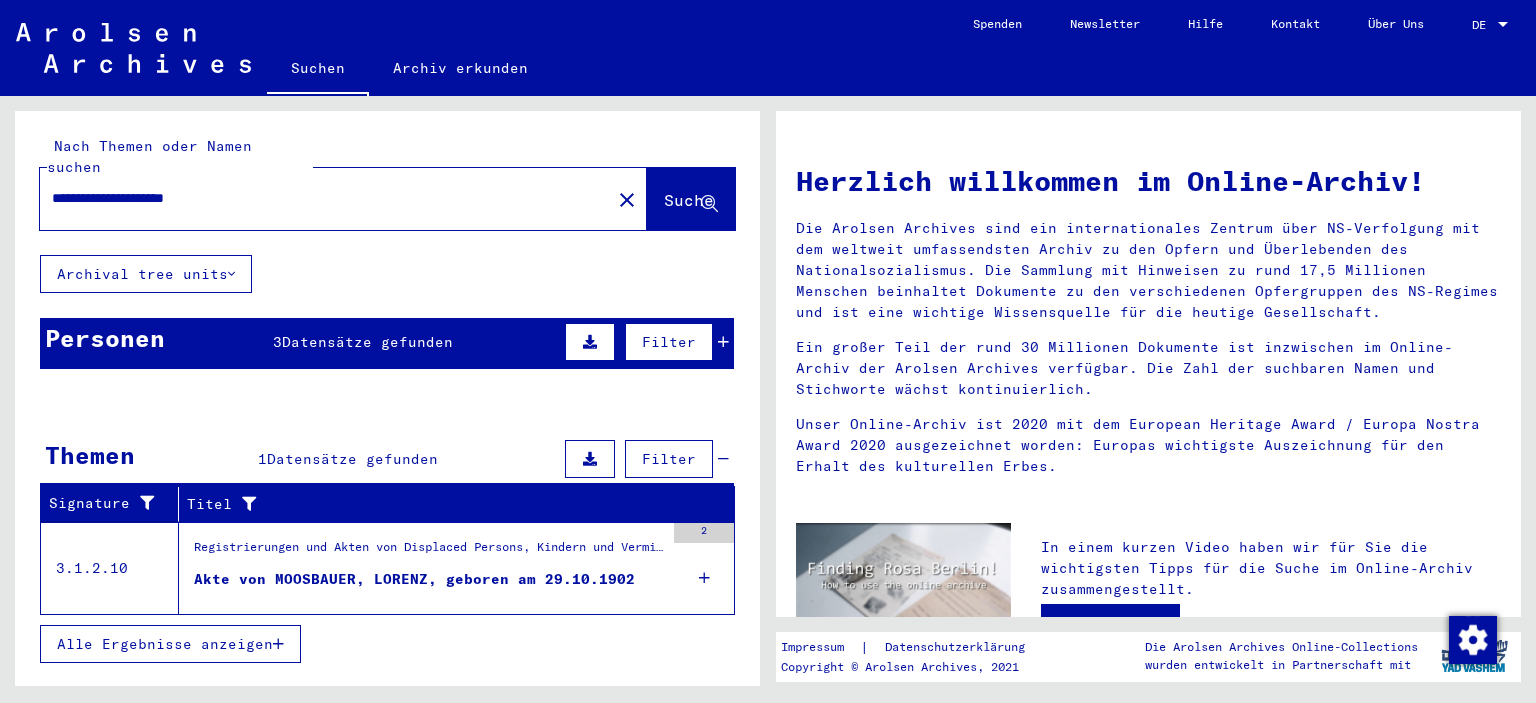 drag, startPoint x: 283, startPoint y: 183, endPoint x: 19, endPoint y: 166, distance: 264.54678 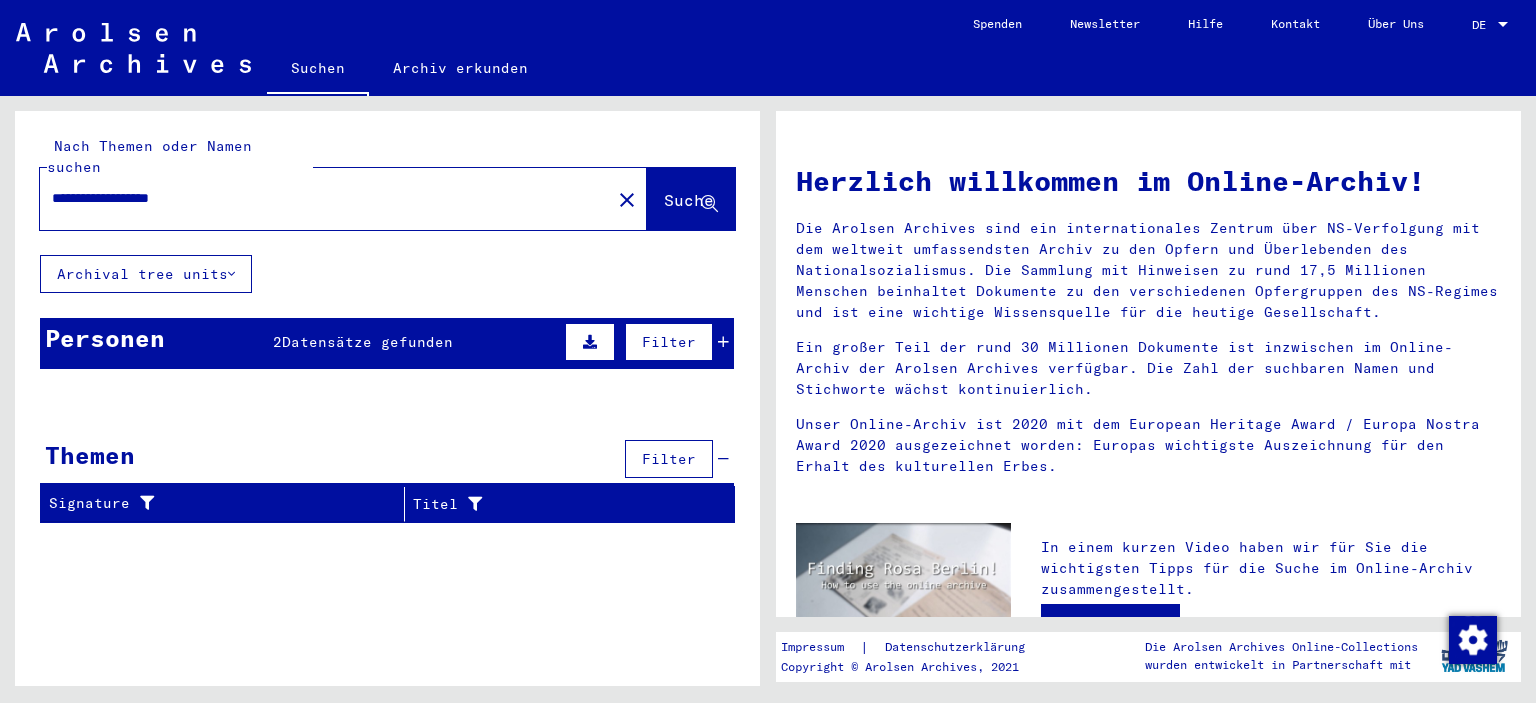 drag, startPoint x: 242, startPoint y: 179, endPoint x: 11, endPoint y: 169, distance: 231.21635 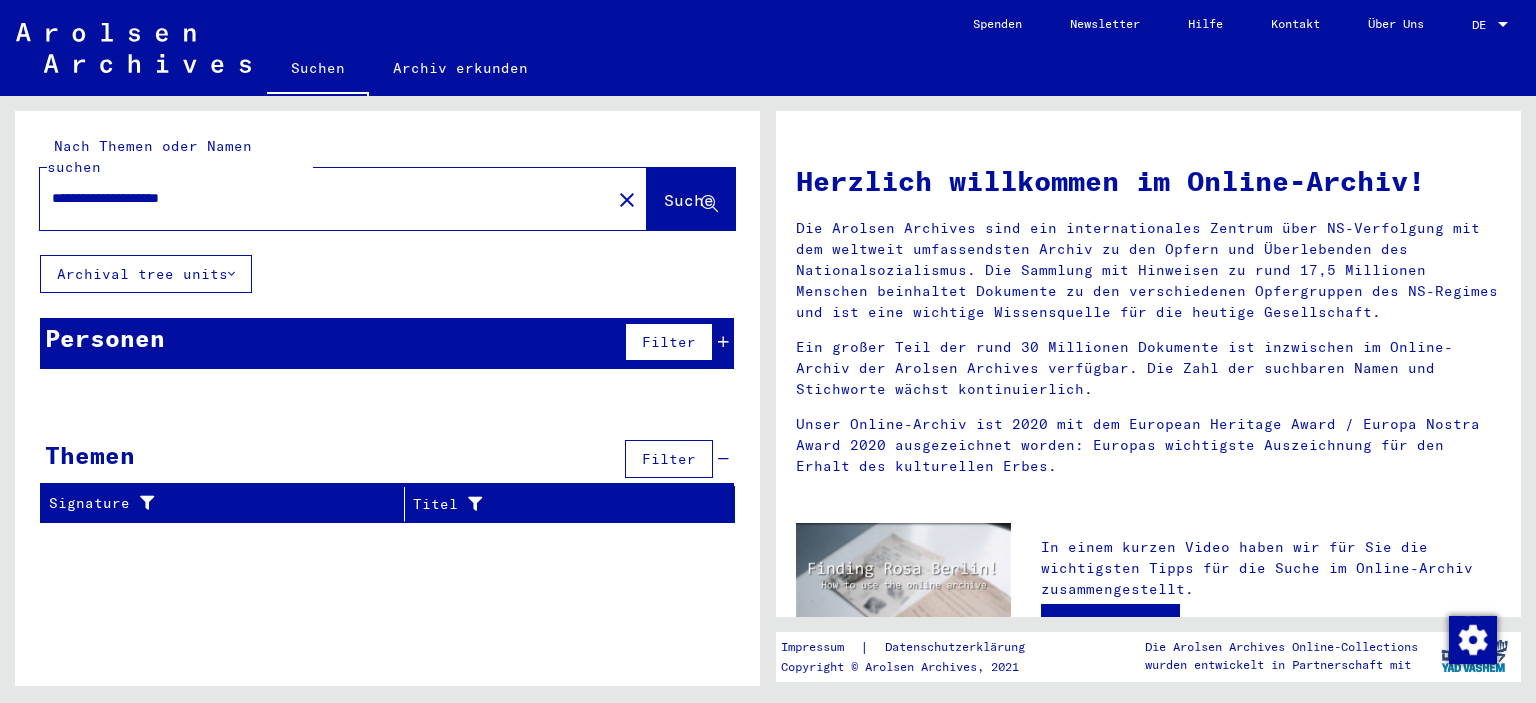drag, startPoint x: 278, startPoint y: 181, endPoint x: 14, endPoint y: 162, distance: 264.68283 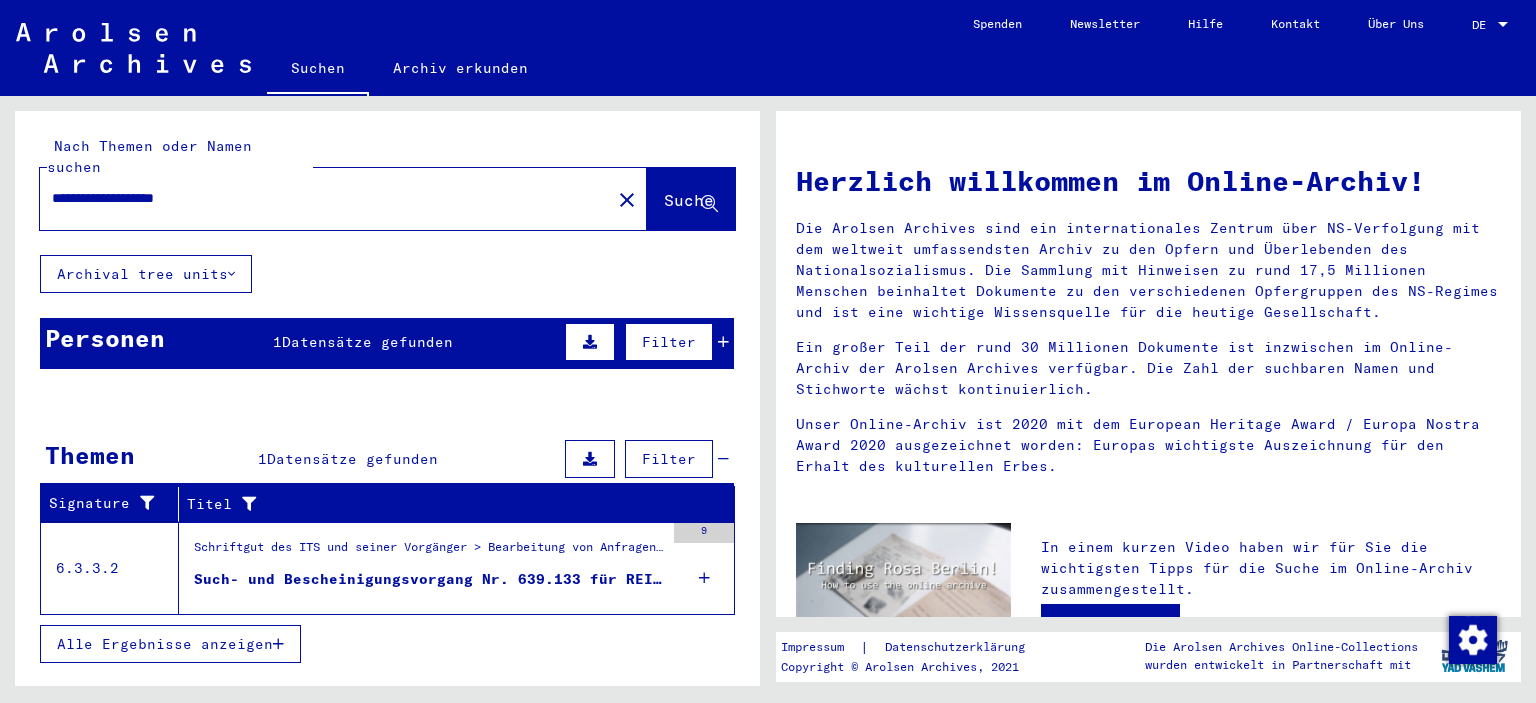 drag, startPoint x: 245, startPoint y: 179, endPoint x: 0, endPoint y: 159, distance: 245.81497 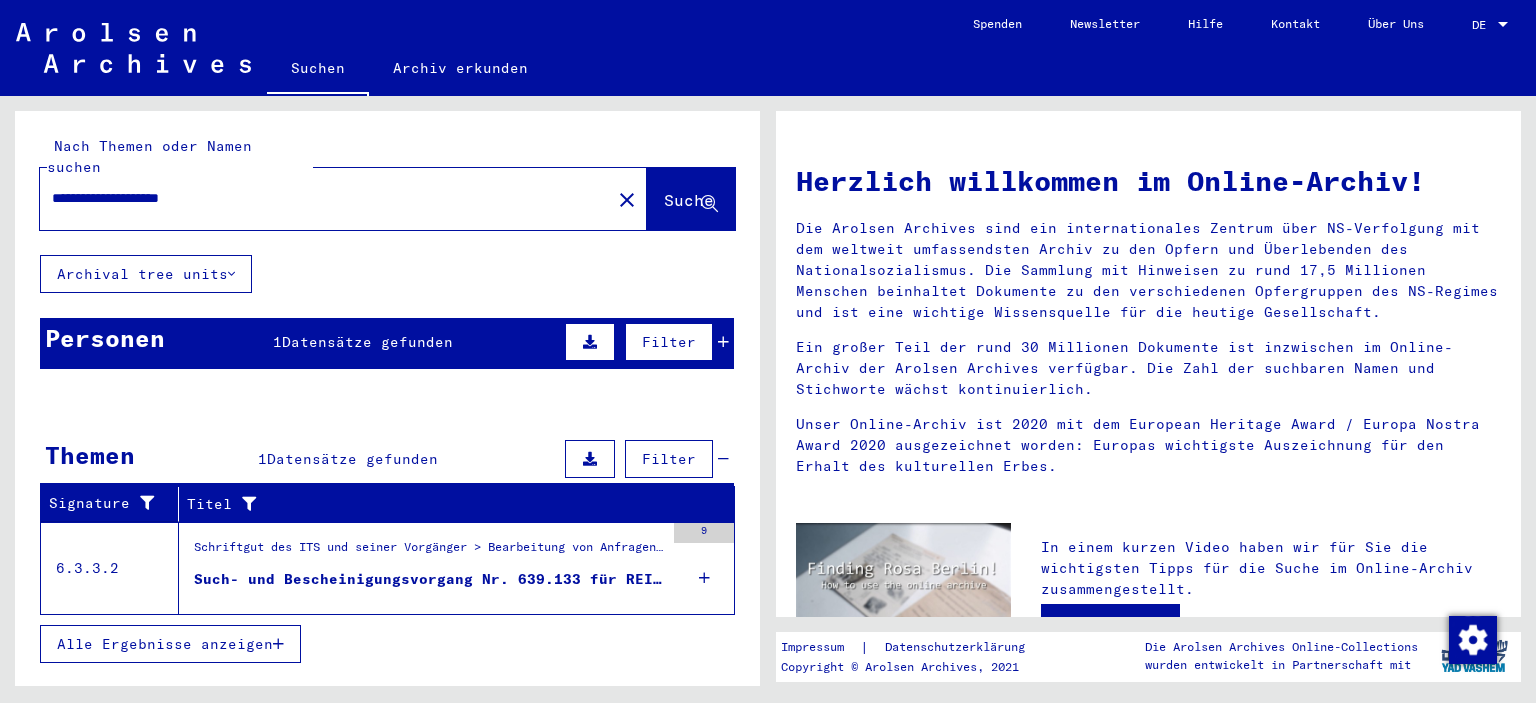 type on "**********" 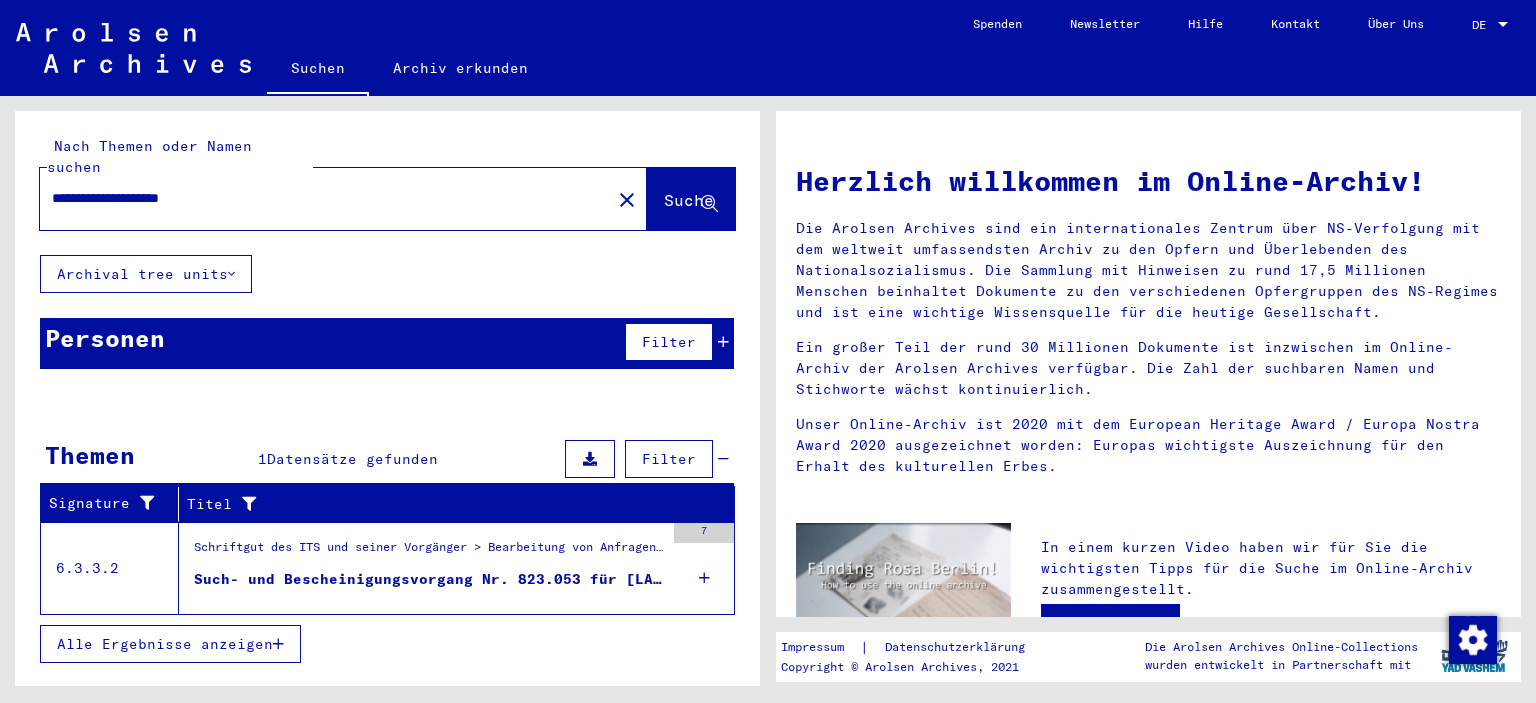 click on "Such- und Bescheinigungsvorgang Nr. 823.053 für [LAST], [FIRST] geboren [DATE]" at bounding box center (429, 579) 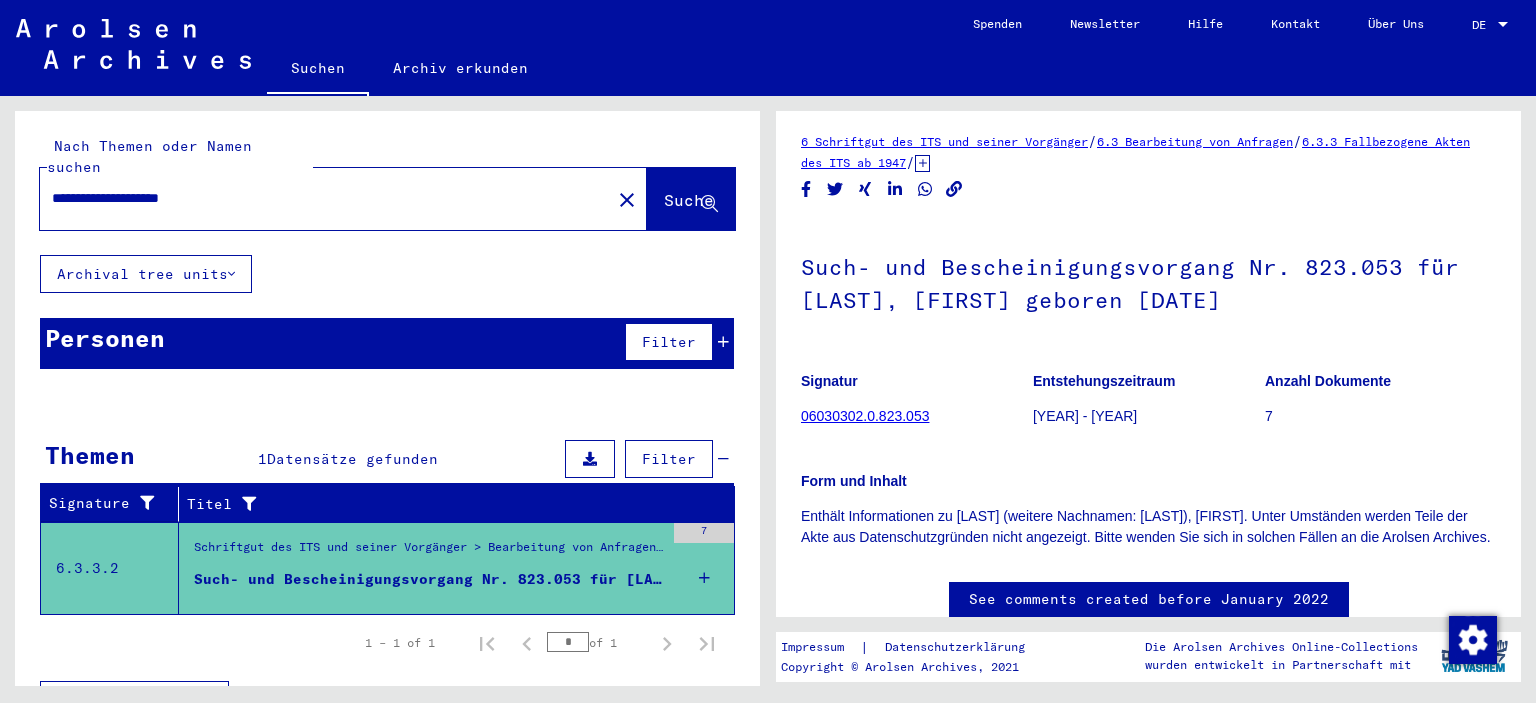 scroll, scrollTop: 0, scrollLeft: 0, axis: both 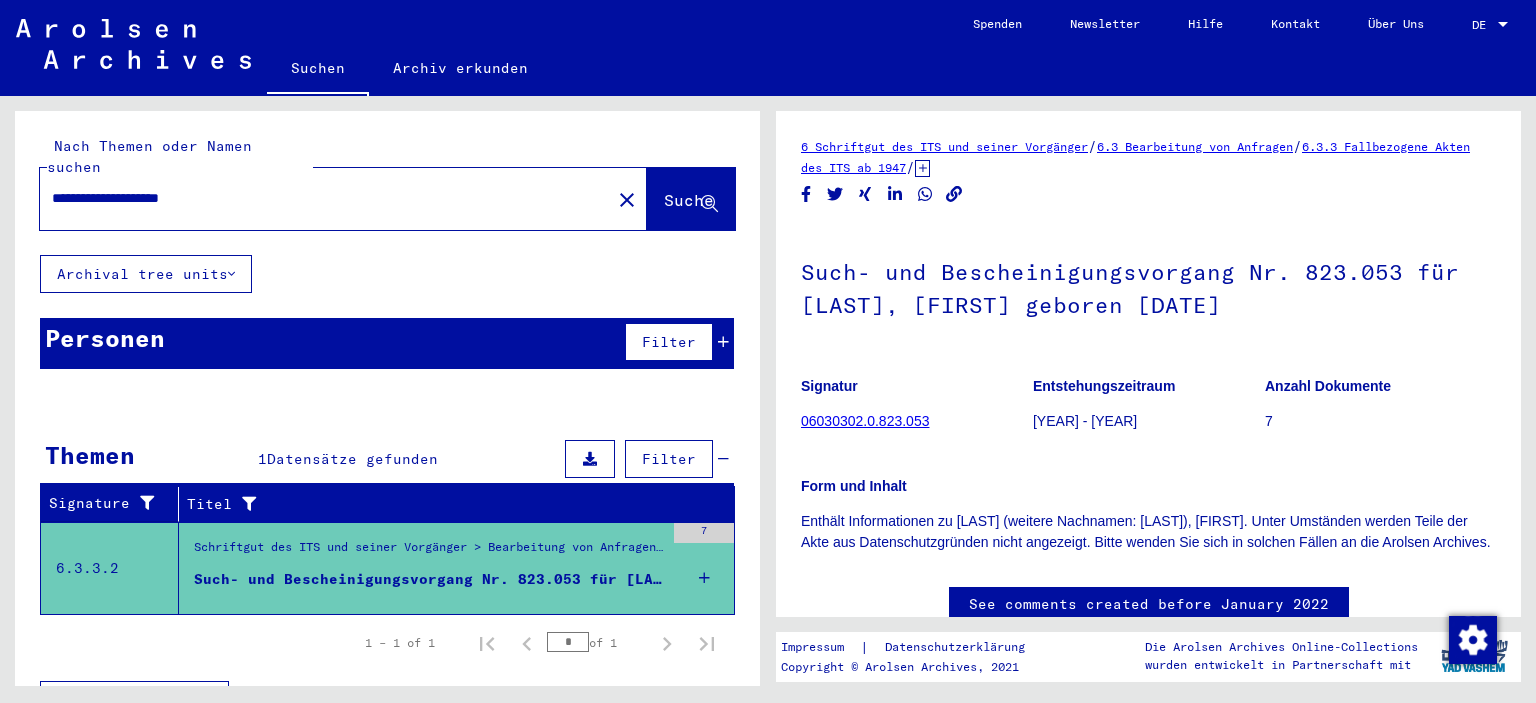 click on "06030302.0.823.053" 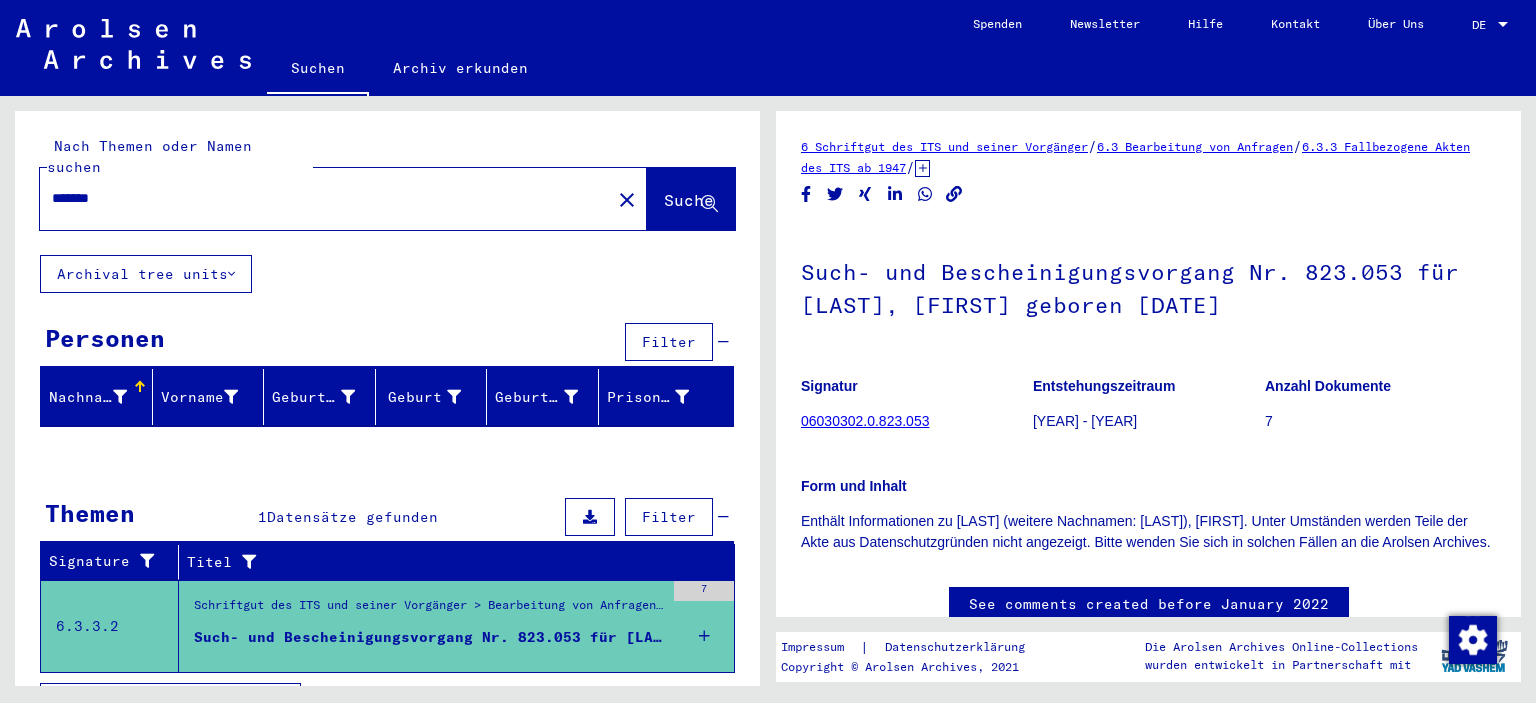 click on "*******" at bounding box center [325, 198] 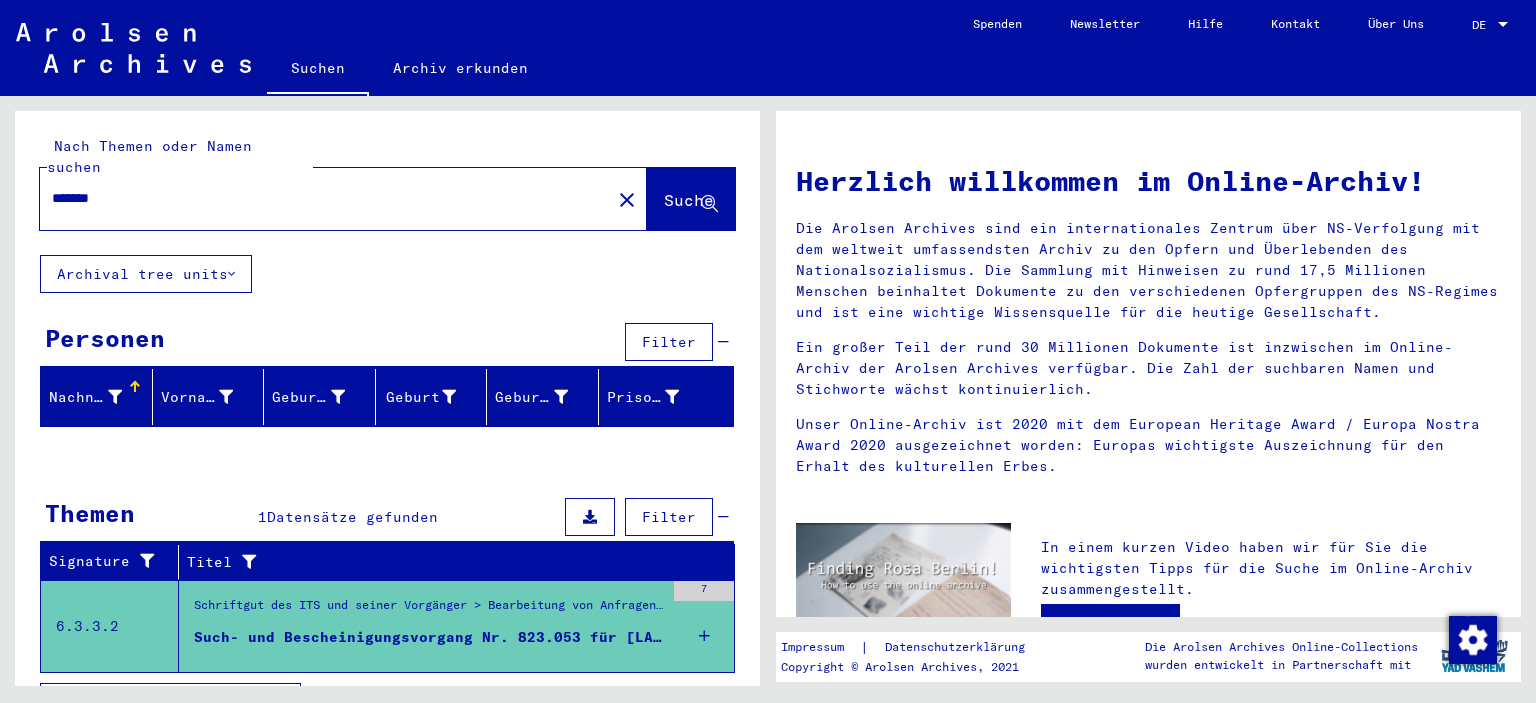drag, startPoint x: 142, startPoint y: 186, endPoint x: 31, endPoint y: 168, distance: 112.44999 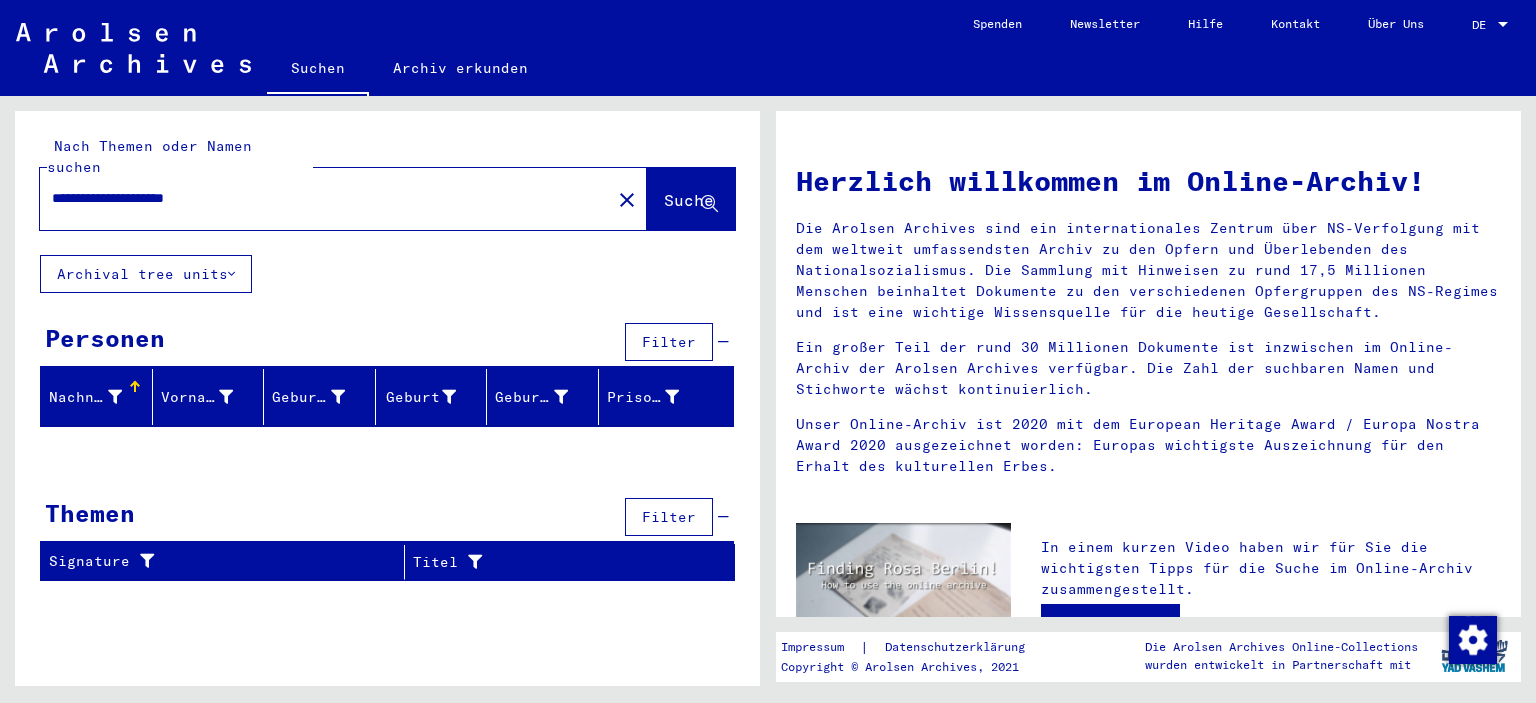 drag, startPoint x: 251, startPoint y: 176, endPoint x: 32, endPoint y: 167, distance: 219.18486 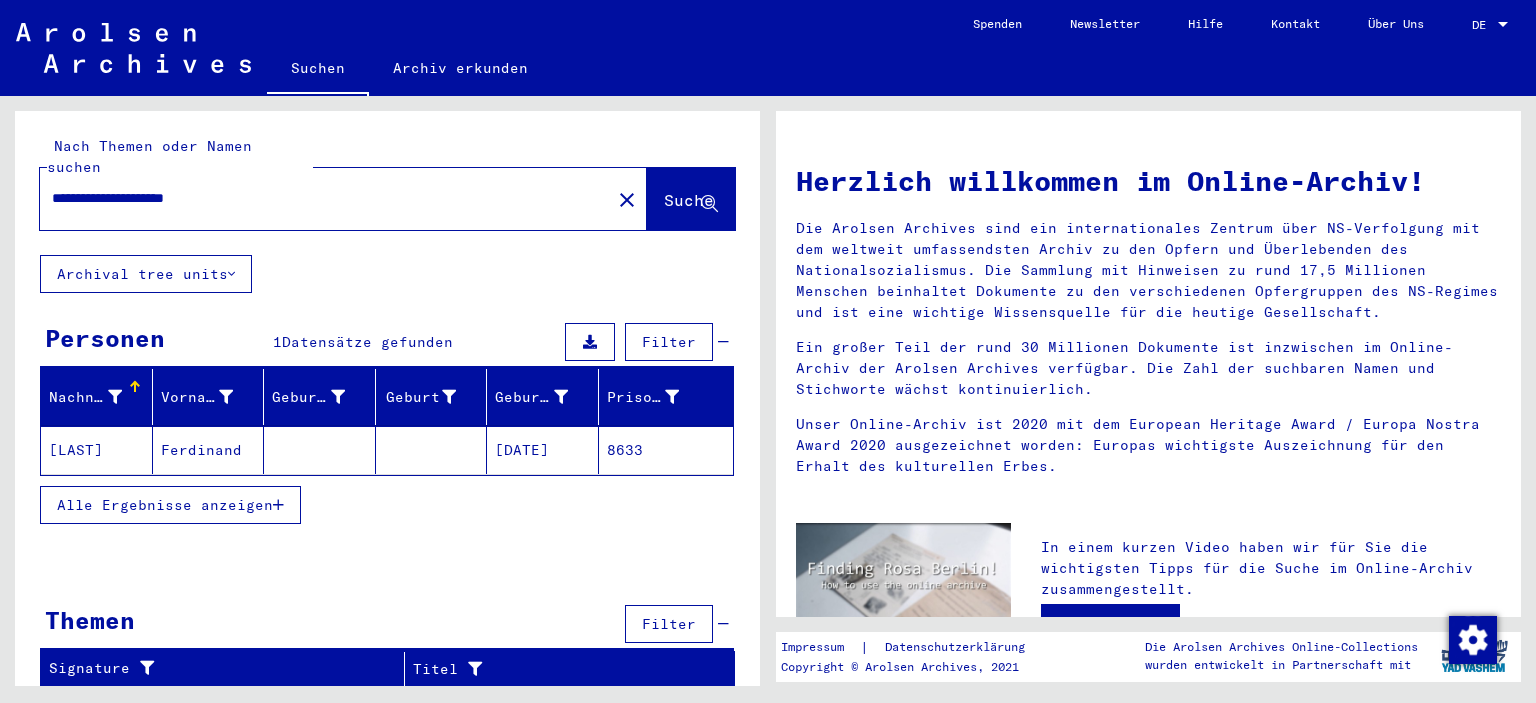 click on "Ferdinand" 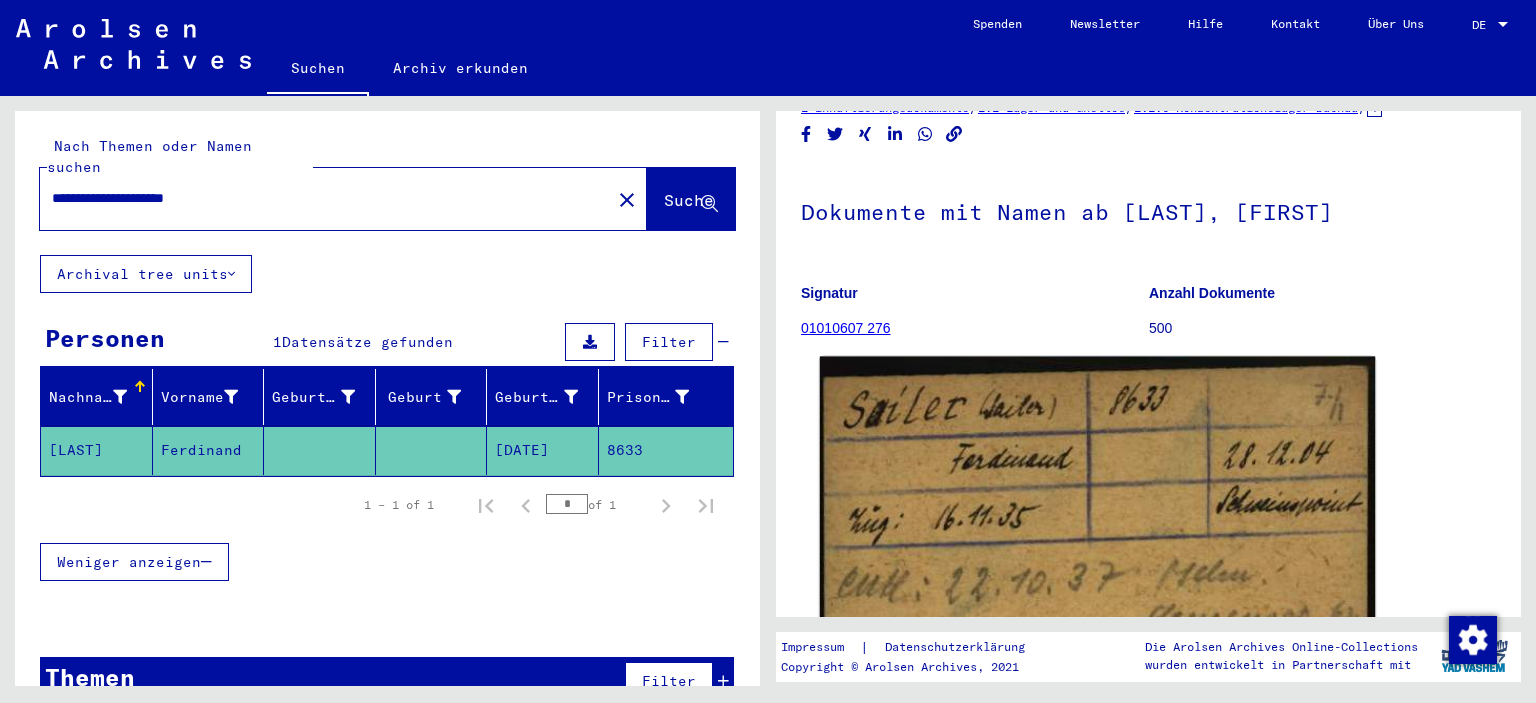 scroll, scrollTop: 0, scrollLeft: 0, axis: both 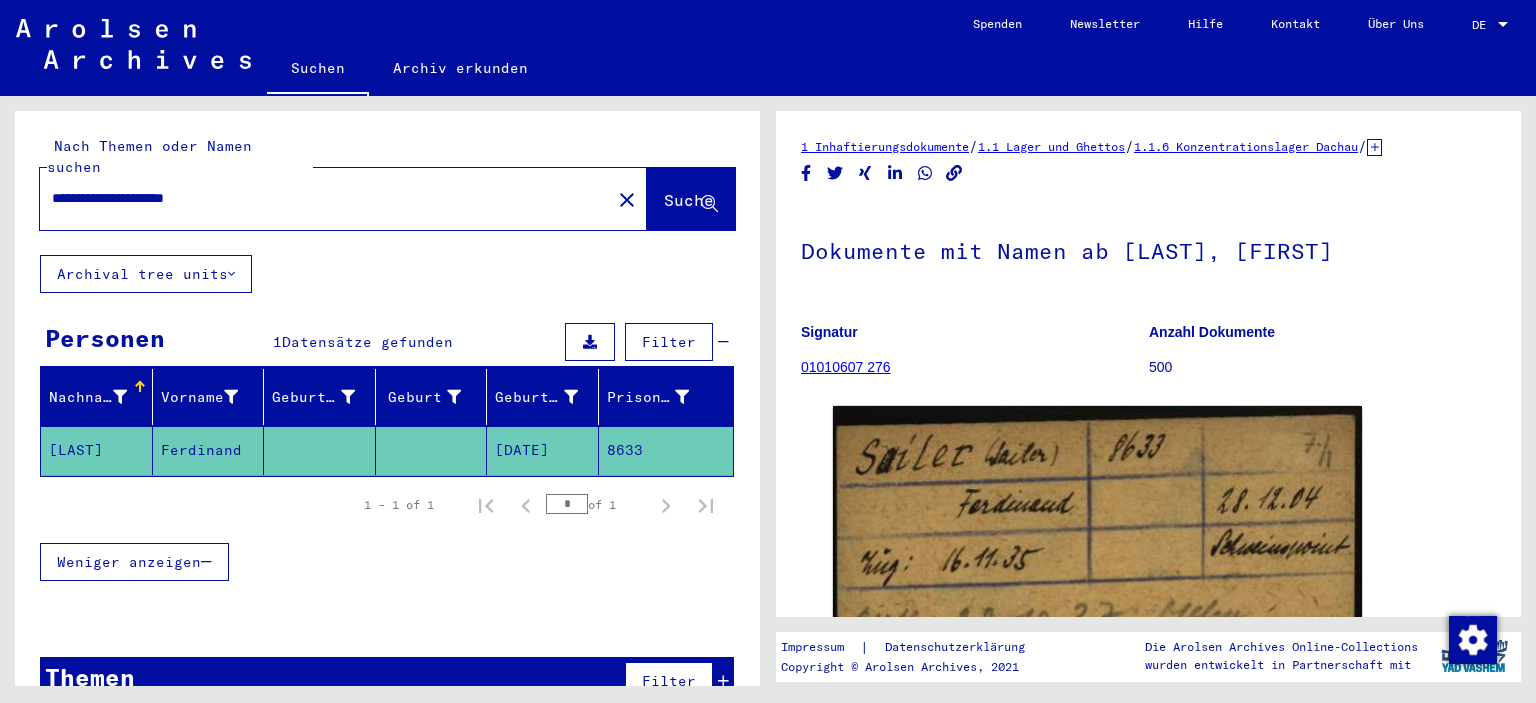 drag, startPoint x: 277, startPoint y: 180, endPoint x: 30, endPoint y: 154, distance: 248.36465 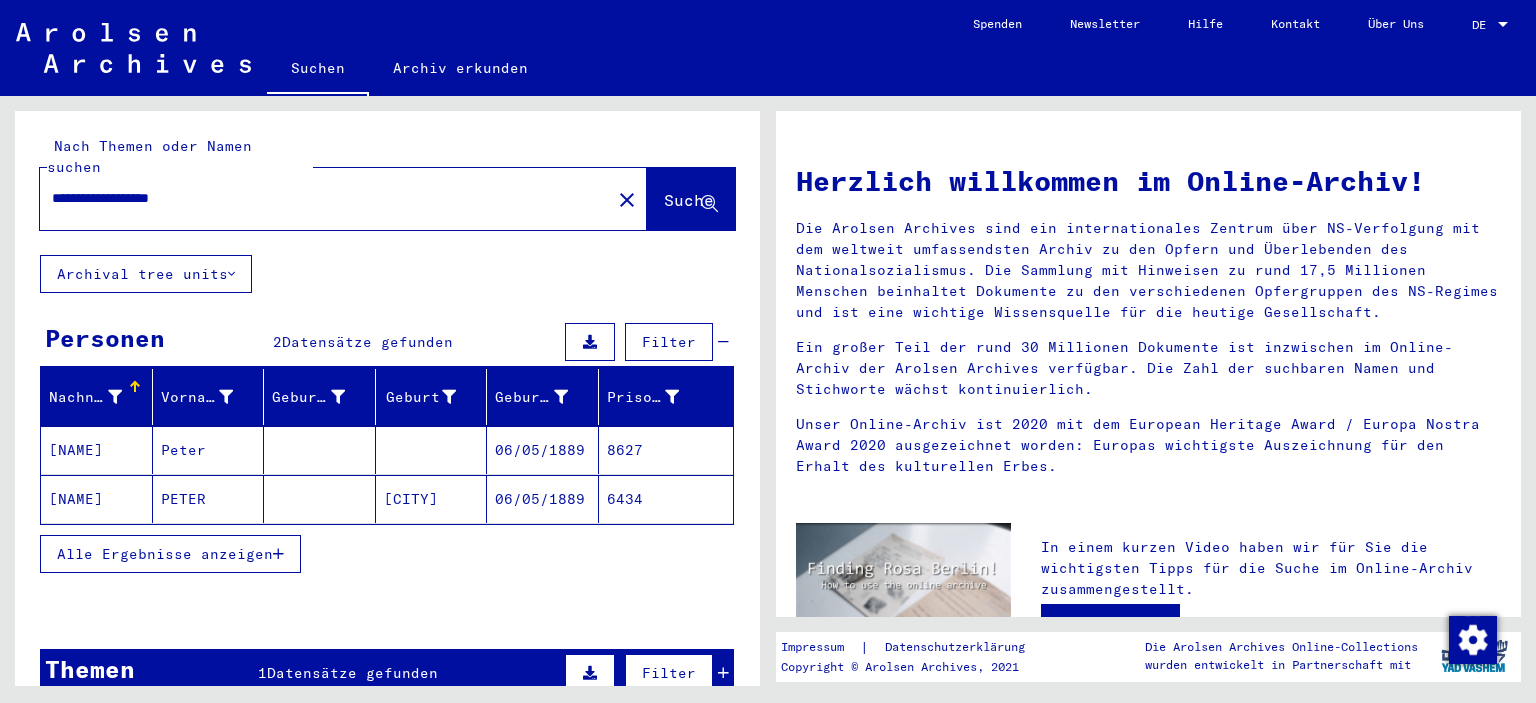 drag, startPoint x: 228, startPoint y: 180, endPoint x: 10, endPoint y: 176, distance: 218.0367 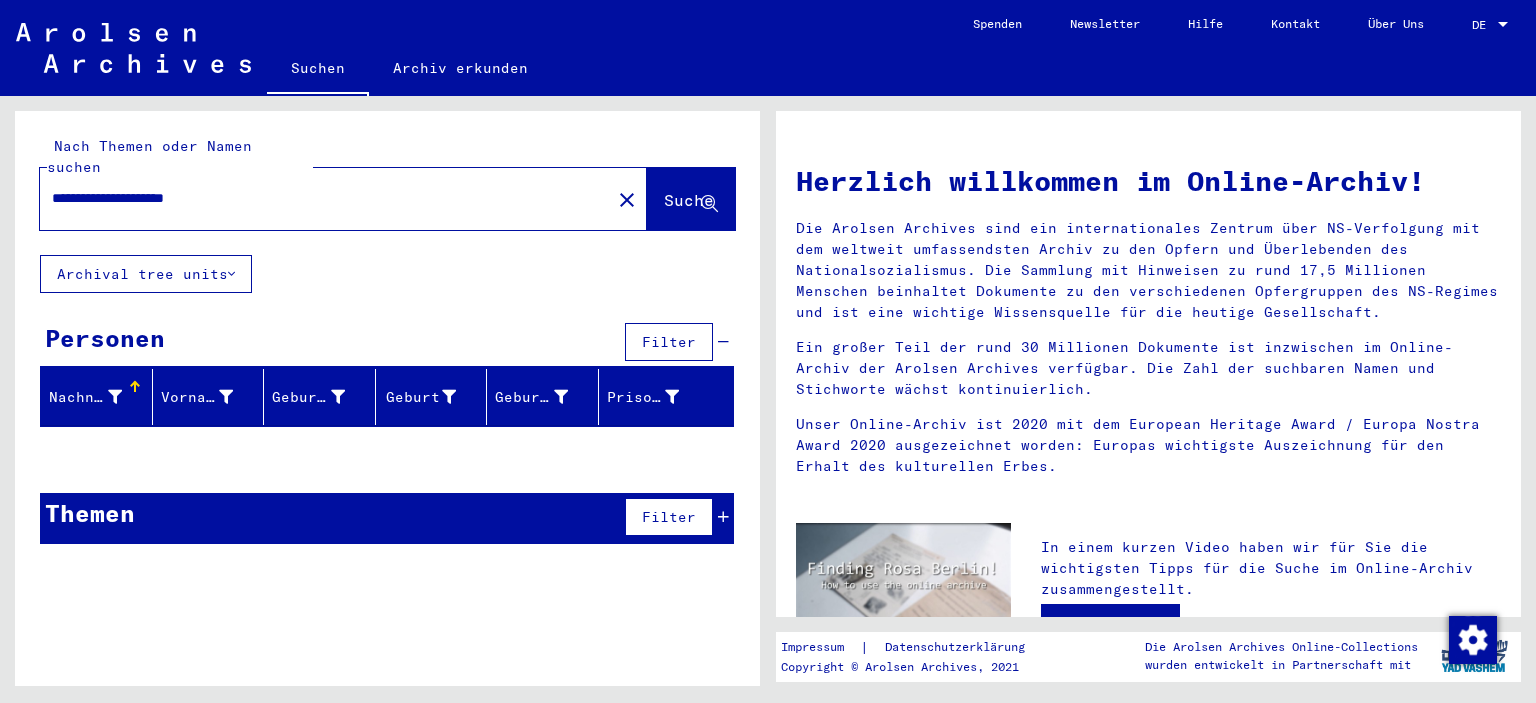 drag, startPoint x: 289, startPoint y: 177, endPoint x: -22, endPoint y: 162, distance: 311.3615 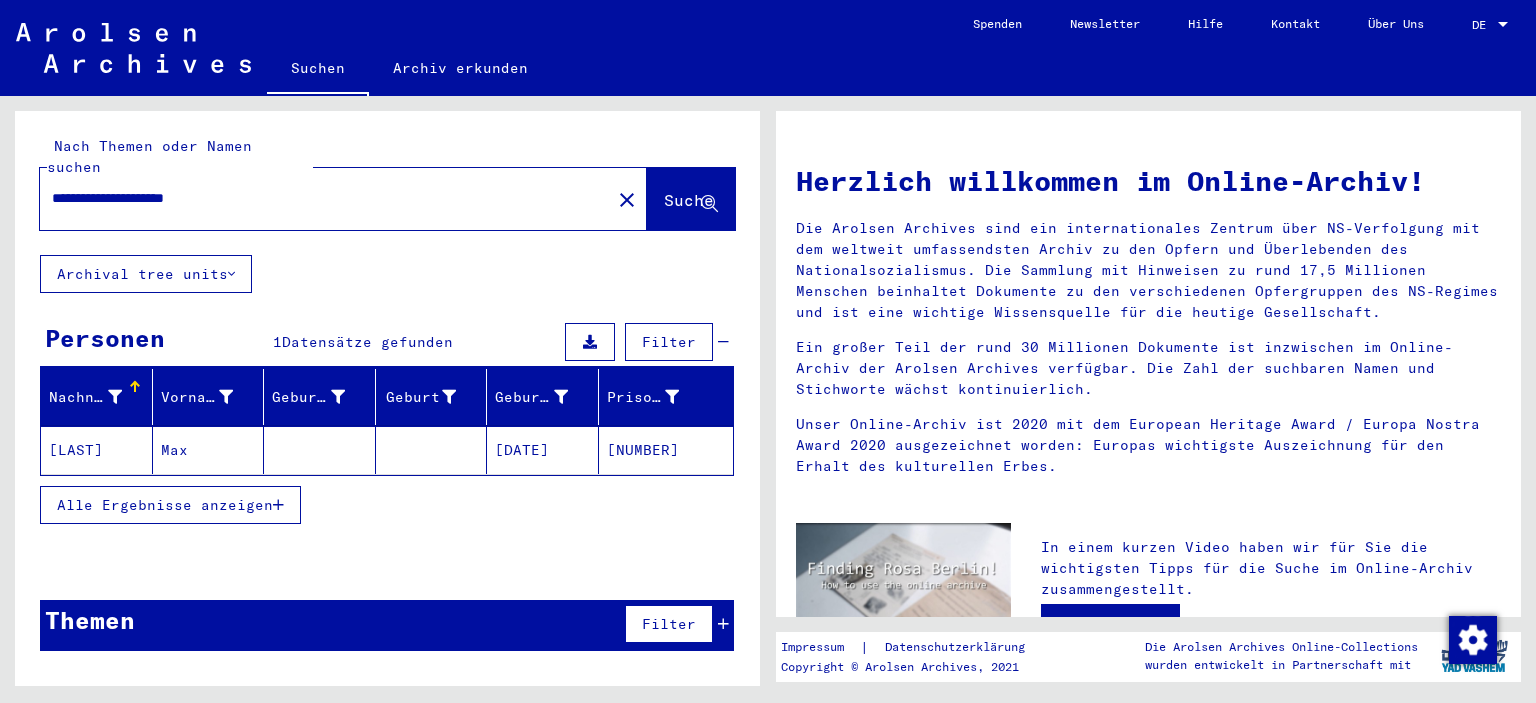drag, startPoint x: 262, startPoint y: 182, endPoint x: 31, endPoint y: 170, distance: 231.31148 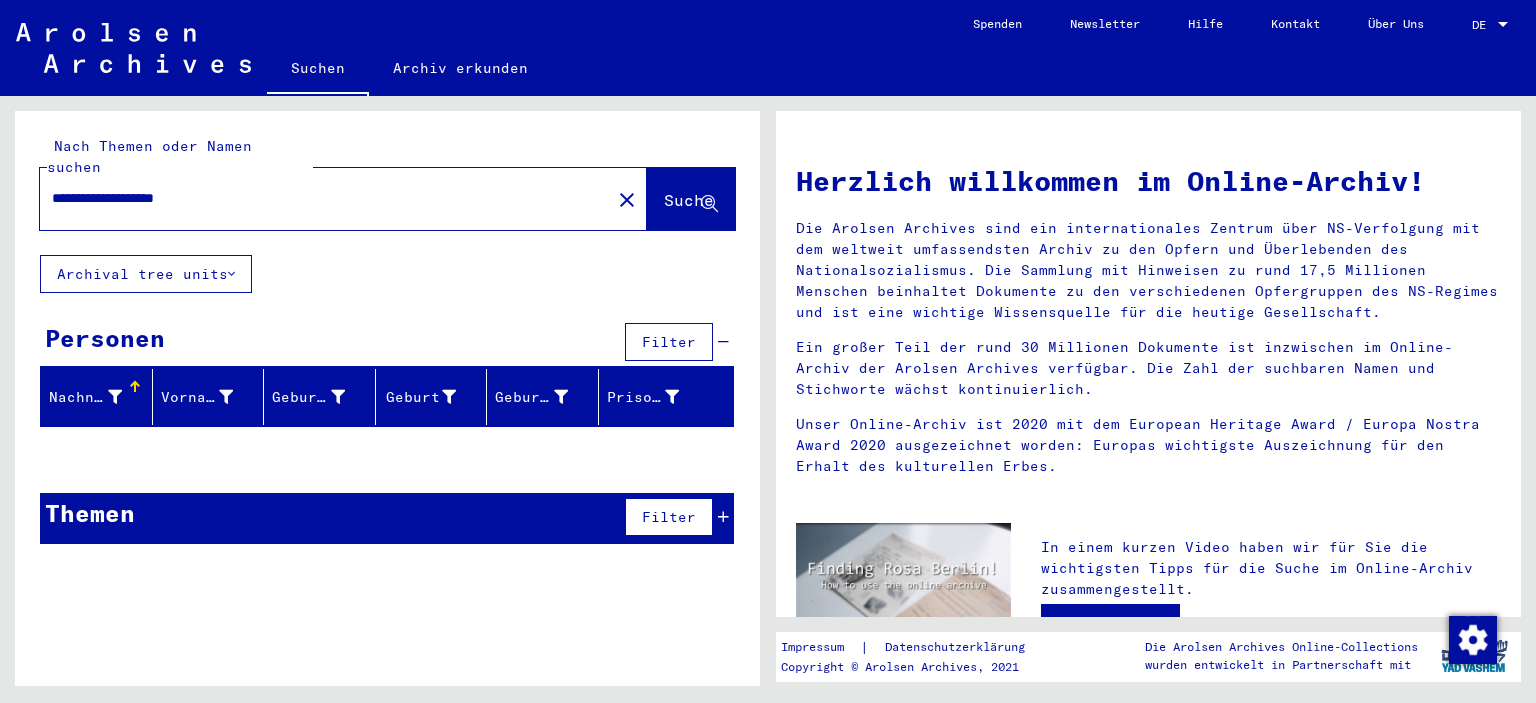 drag, startPoint x: 232, startPoint y: 178, endPoint x: 23, endPoint y: 166, distance: 209.34421 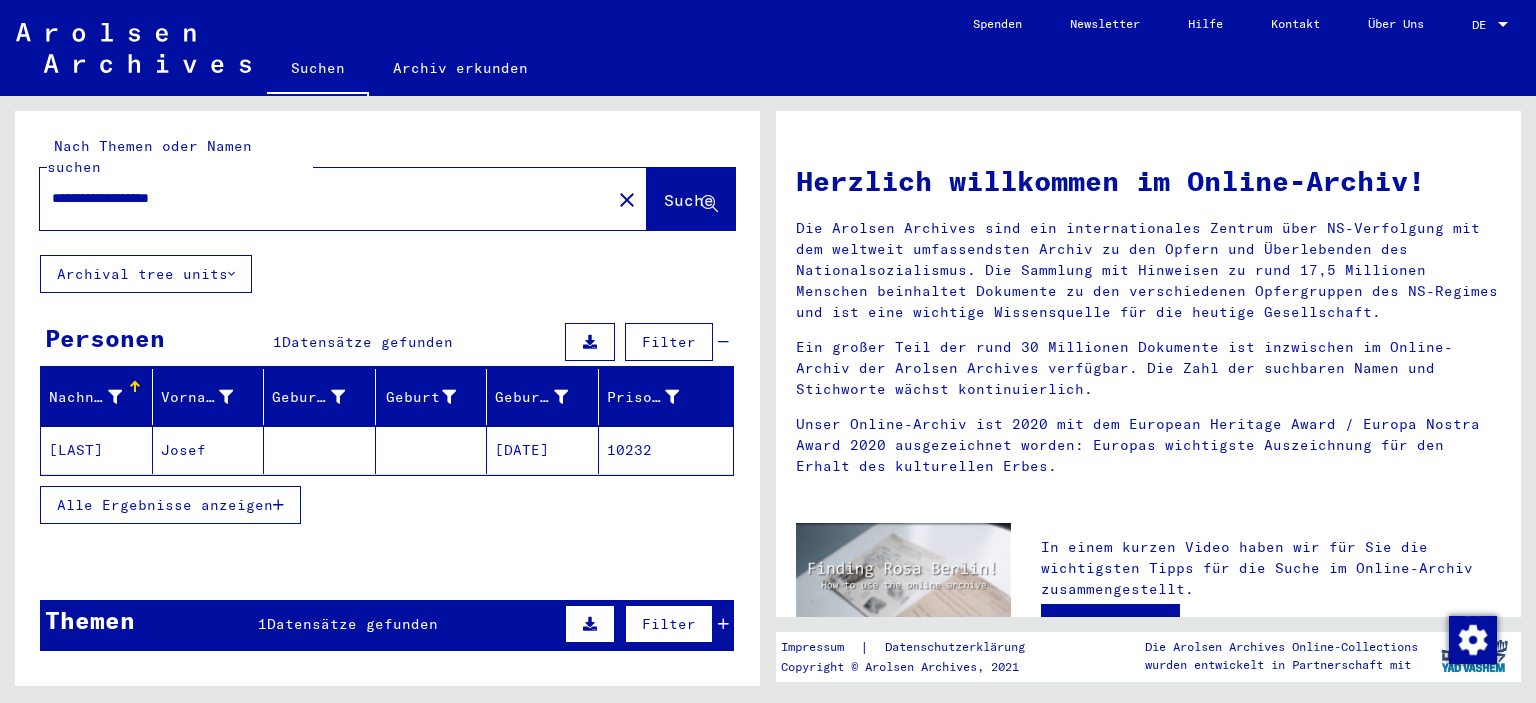 drag, startPoint x: 232, startPoint y: 182, endPoint x: 48, endPoint y: 175, distance: 184.1331 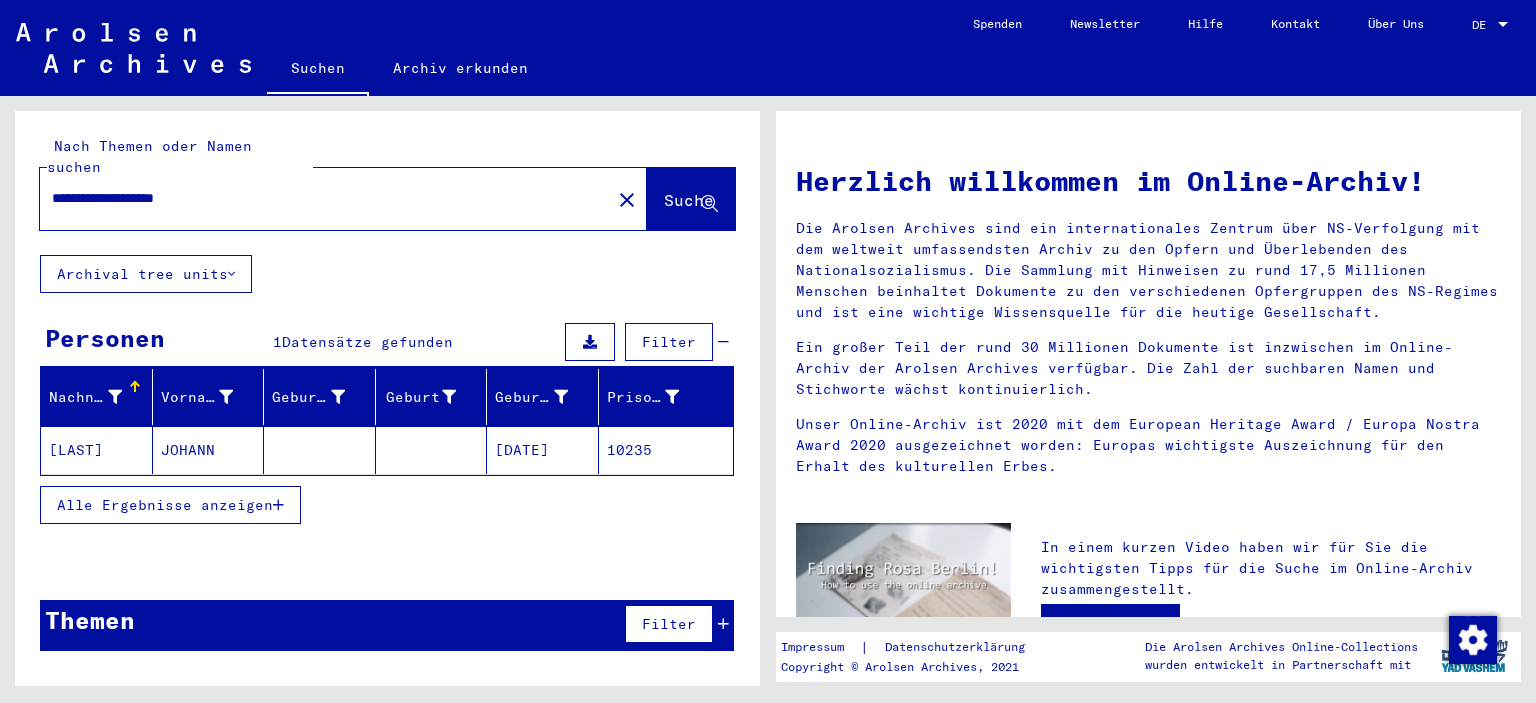 drag, startPoint x: 253, startPoint y: 185, endPoint x: 53, endPoint y: 180, distance: 200.06248 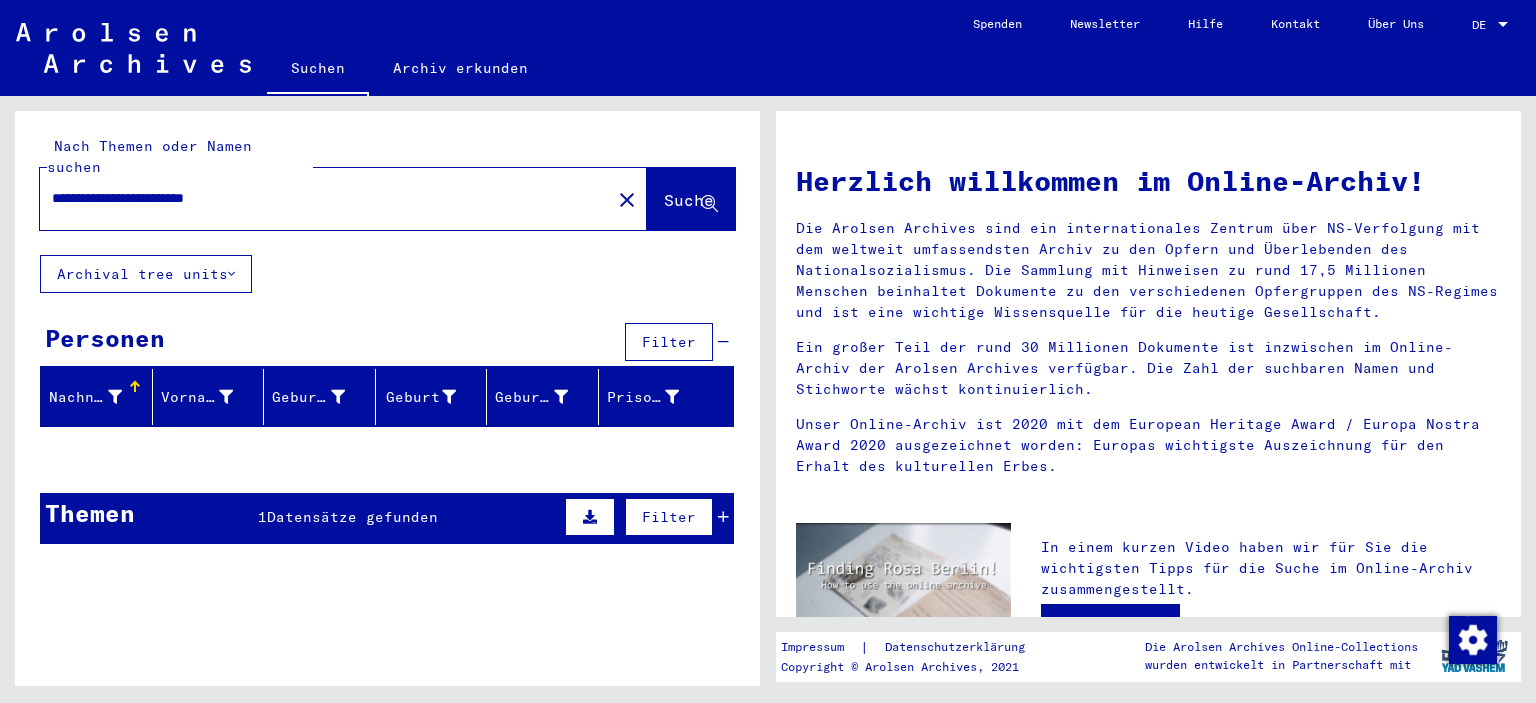 drag, startPoint x: 284, startPoint y: 179, endPoint x: 25, endPoint y: 159, distance: 259.77106 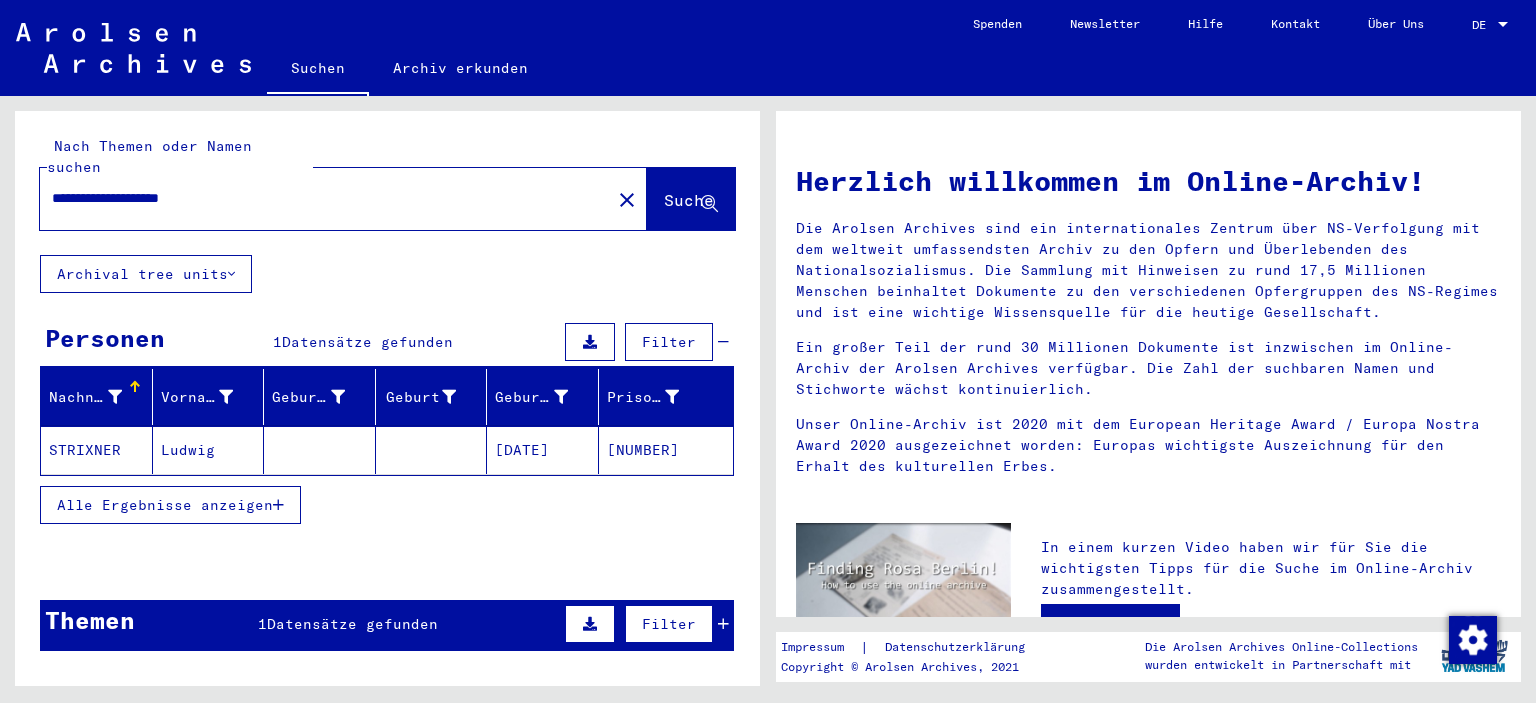 drag, startPoint x: 248, startPoint y: 183, endPoint x: 62, endPoint y: 172, distance: 186.32498 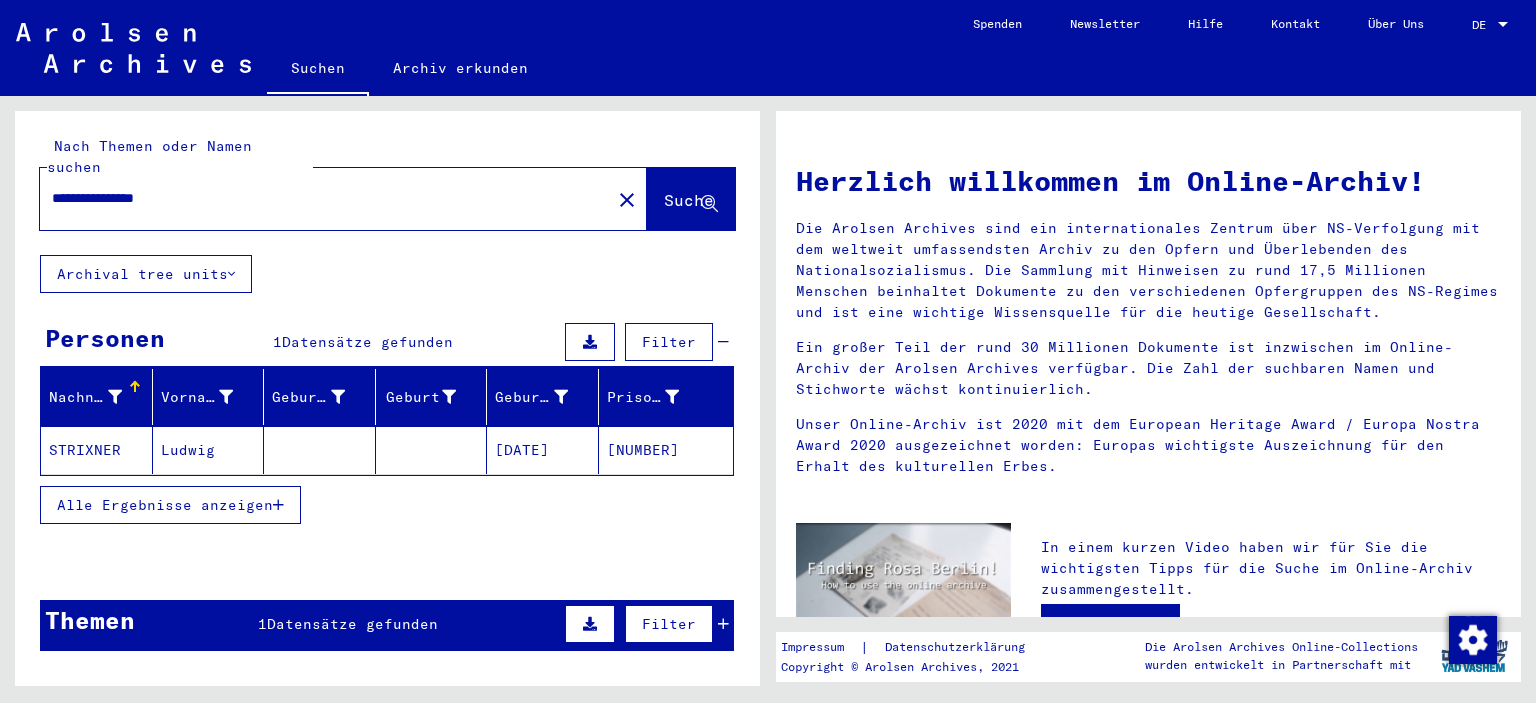 type on "**********" 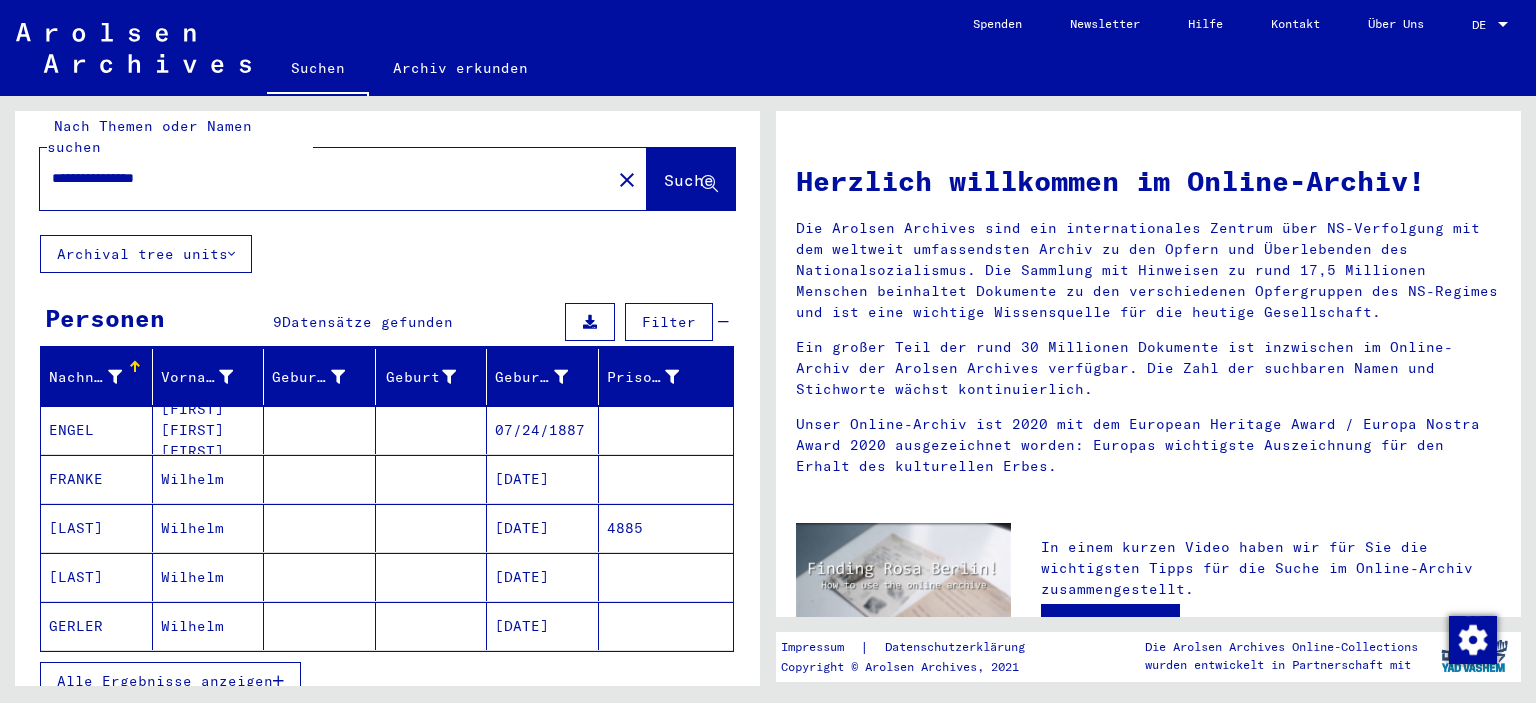 scroll, scrollTop: 0, scrollLeft: 0, axis: both 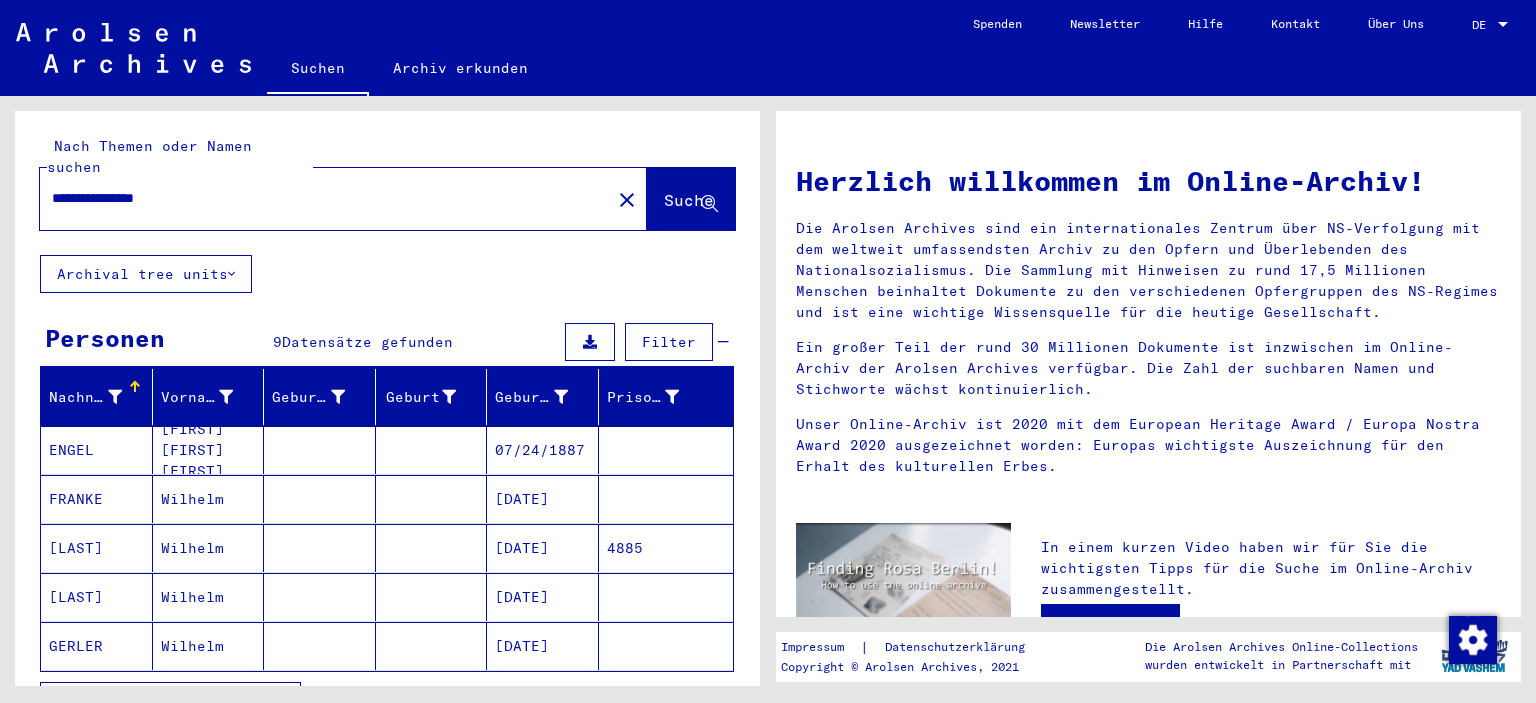 click on "Suche" 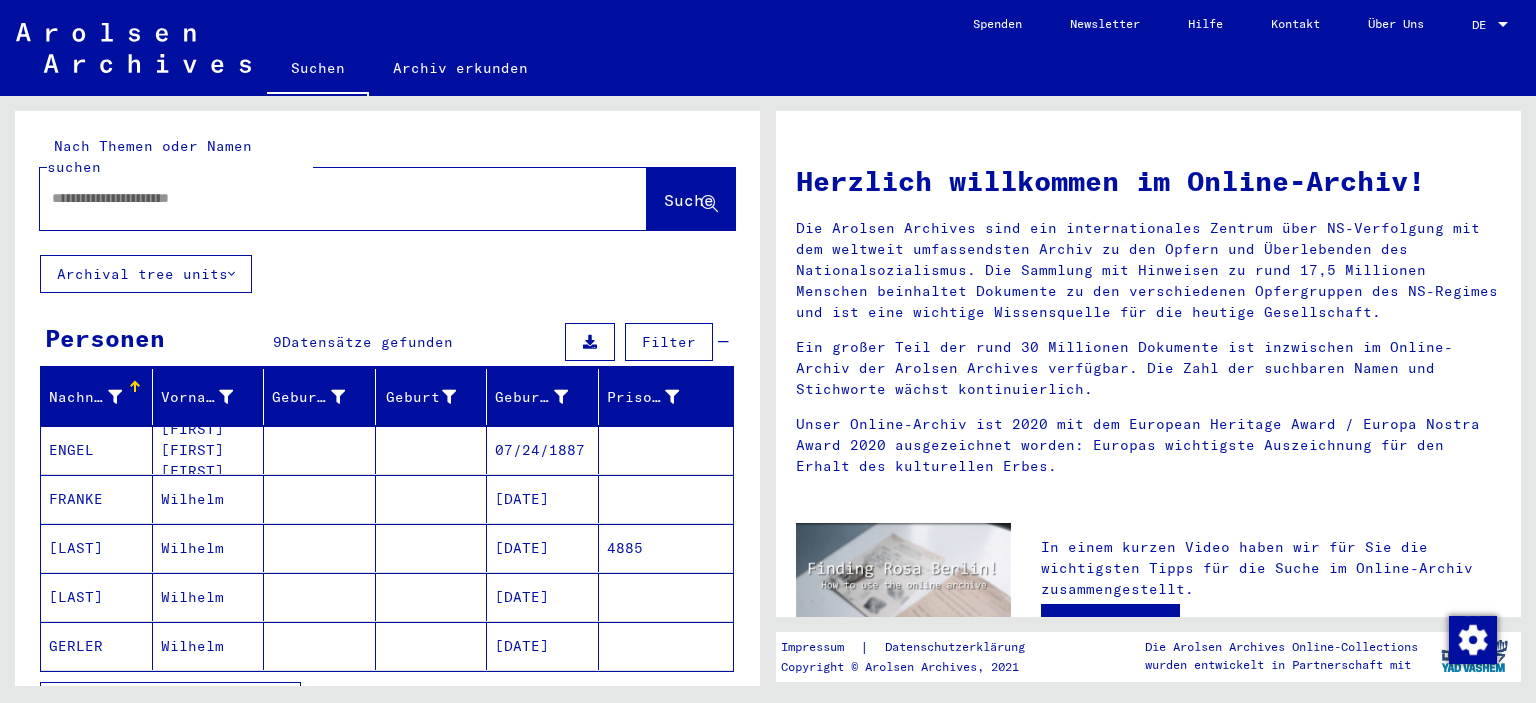 click on "Suche" 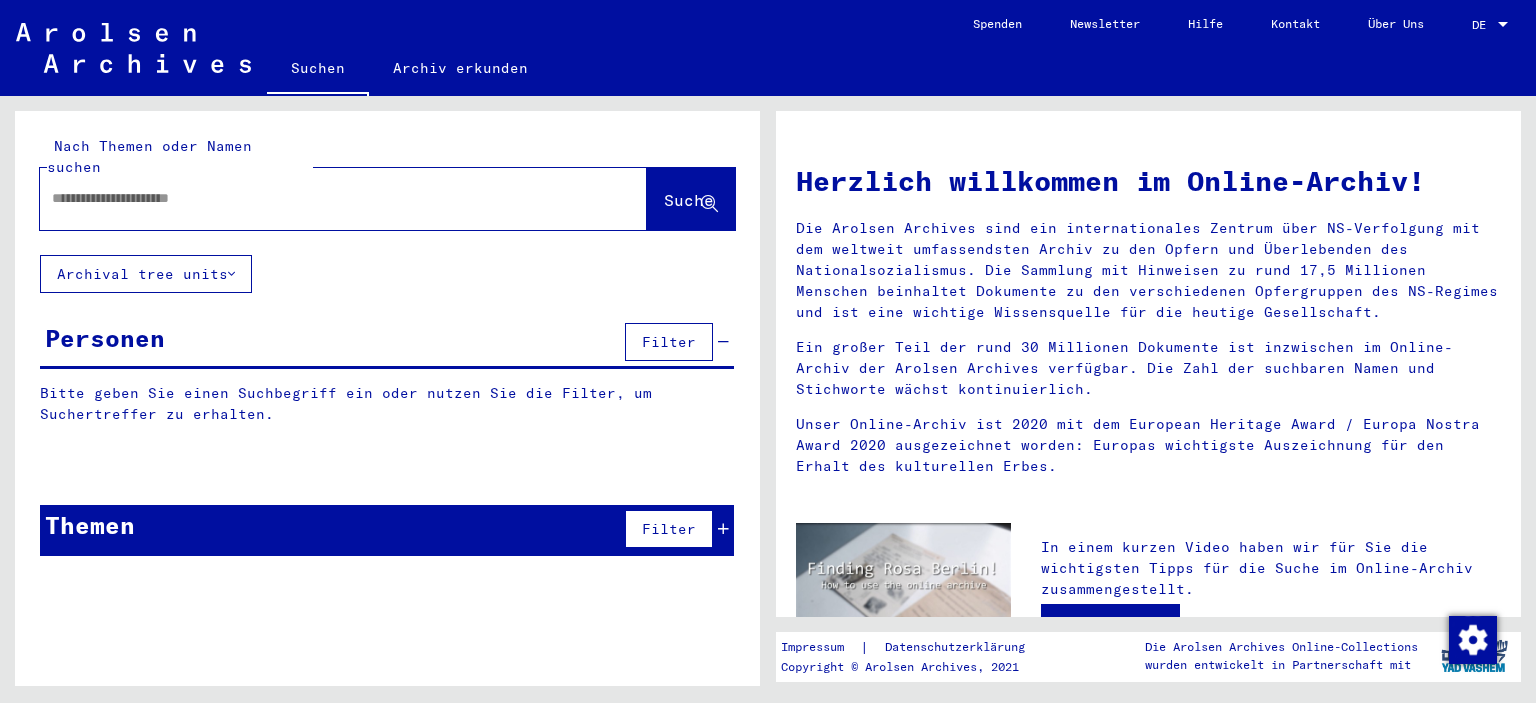drag, startPoint x: 268, startPoint y: 175, endPoint x: 30, endPoint y: 180, distance: 238.05252 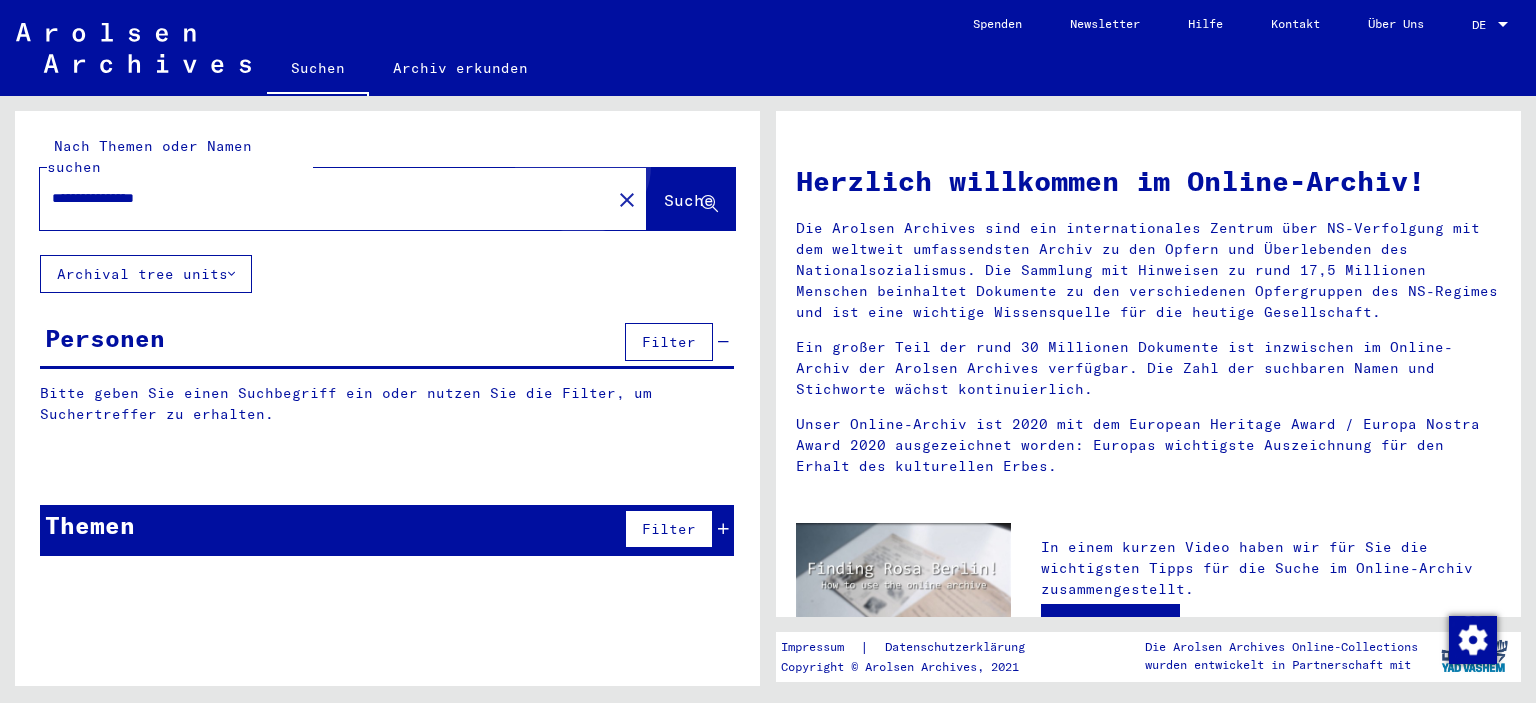 click on "Suche" 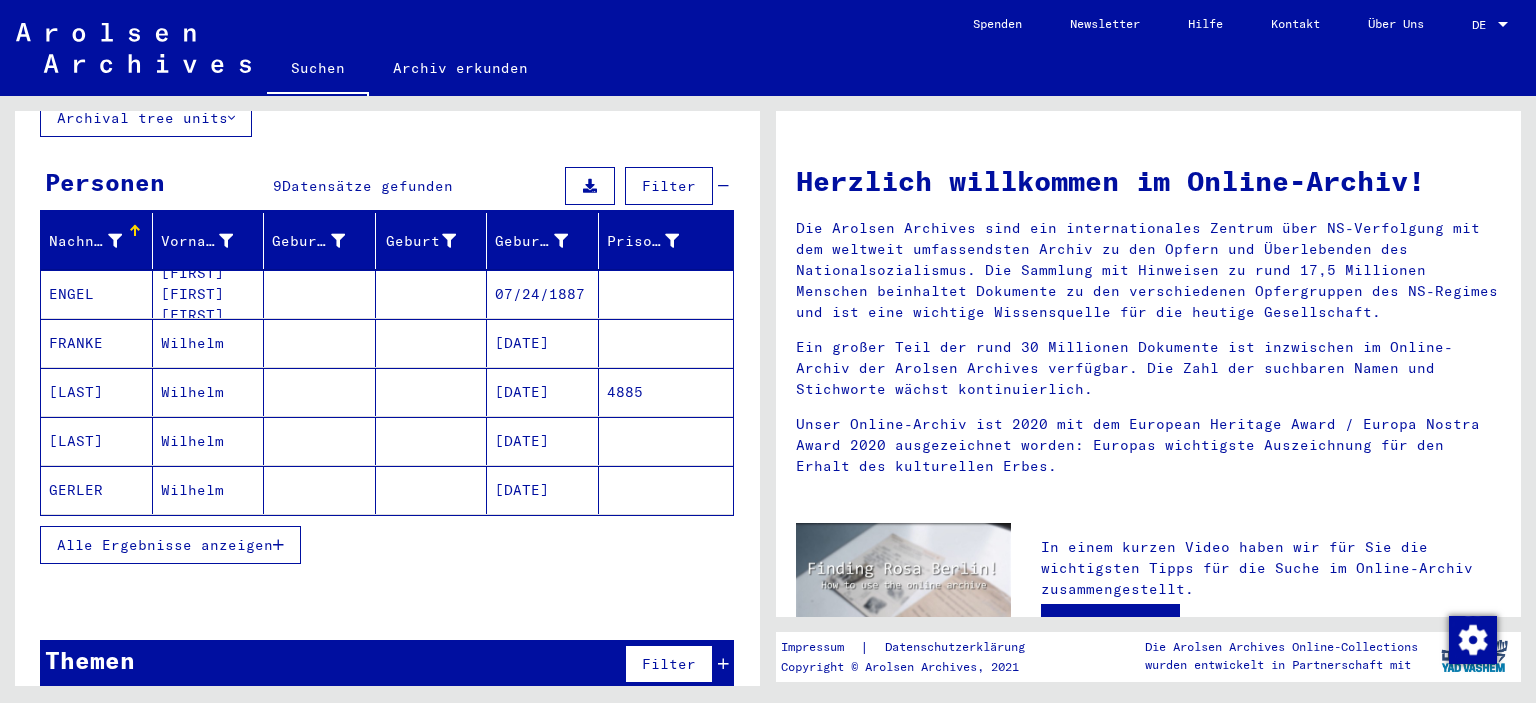 scroll, scrollTop: 45, scrollLeft: 0, axis: vertical 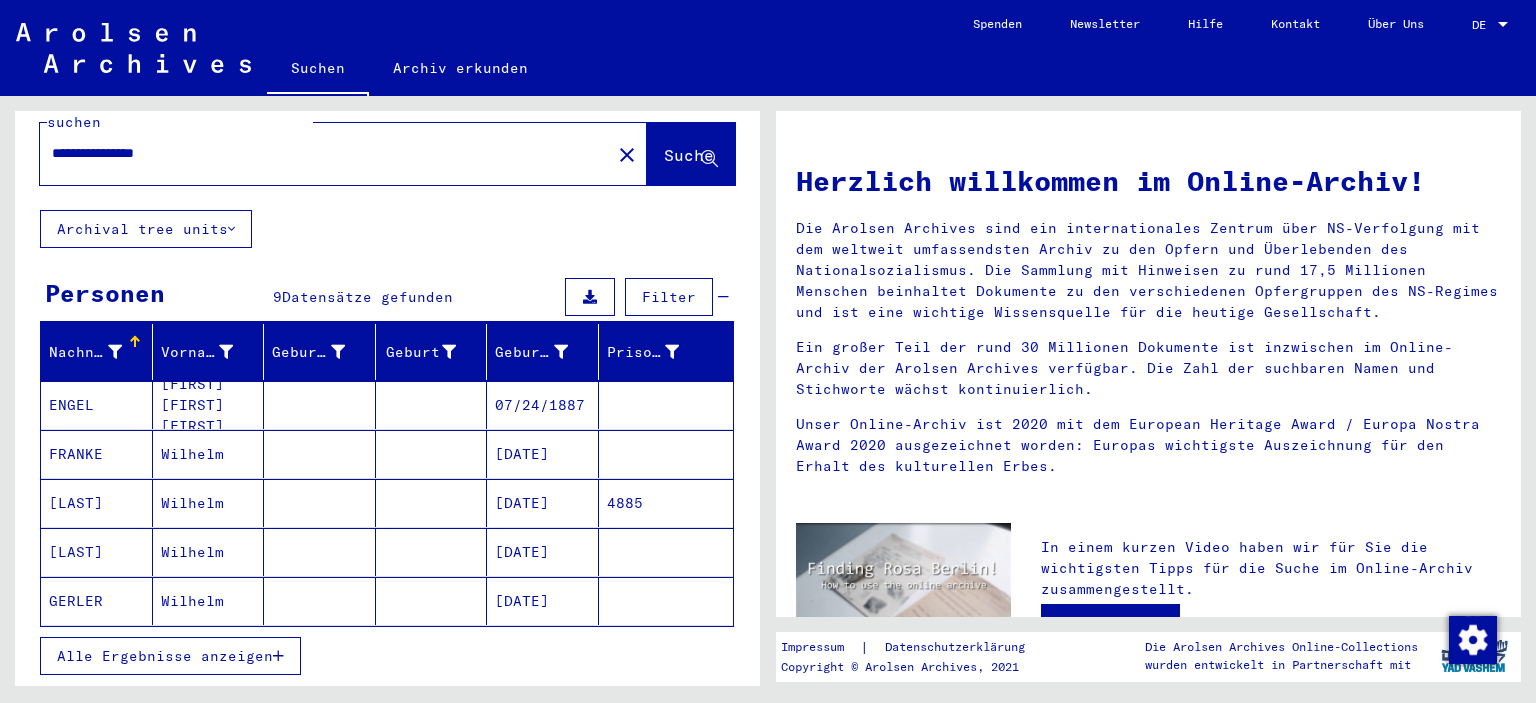 click on "[FIRST] [FIRST] [FIRST]" at bounding box center [209, 454] 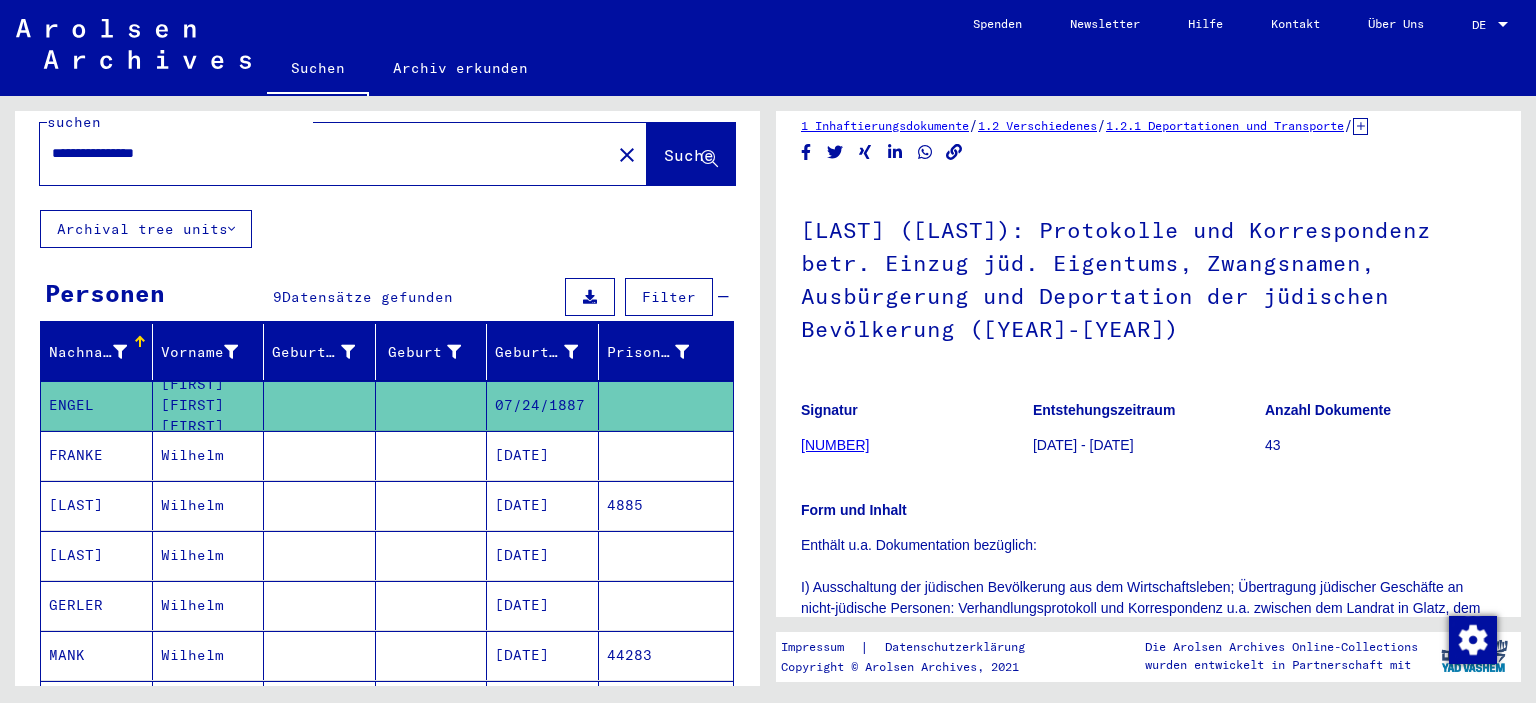 scroll, scrollTop: 0, scrollLeft: 0, axis: both 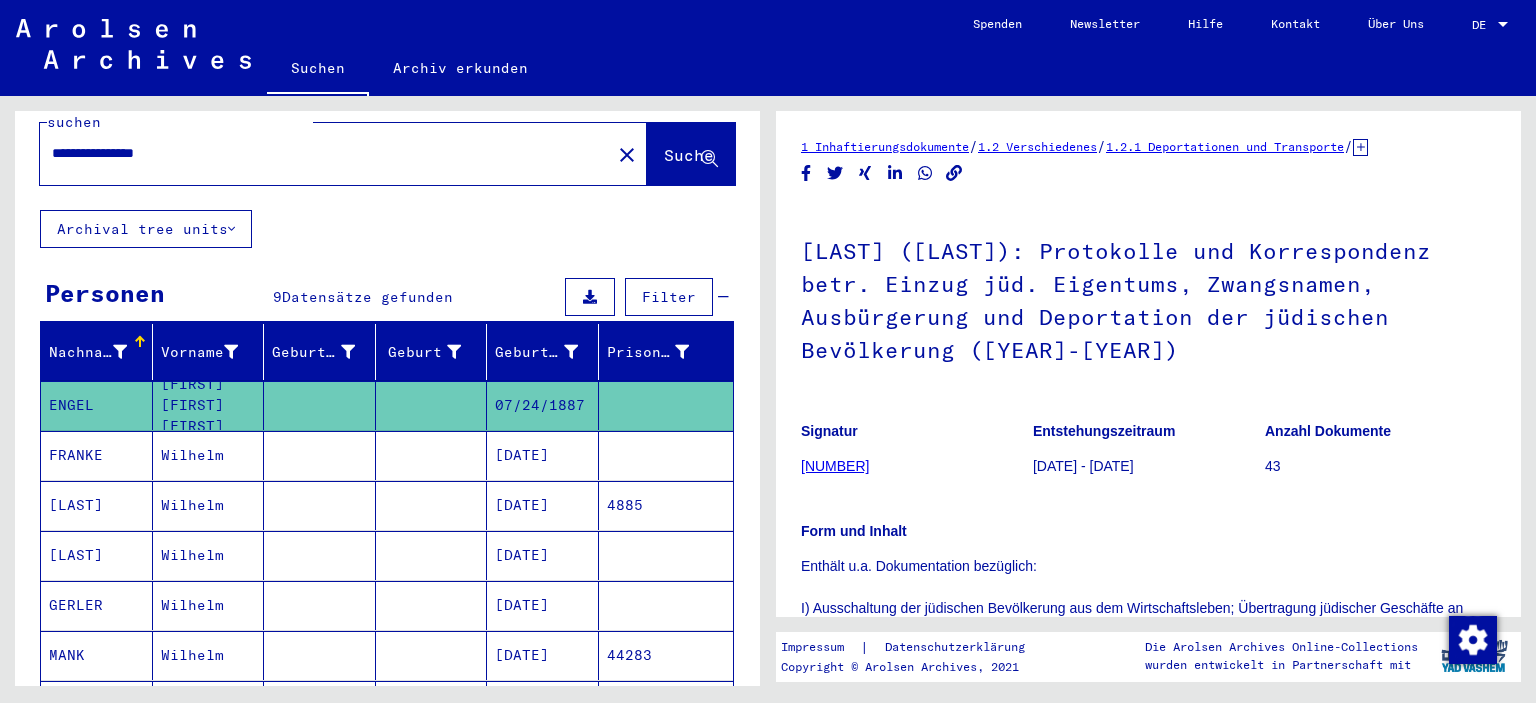click on "**********" at bounding box center (325, 153) 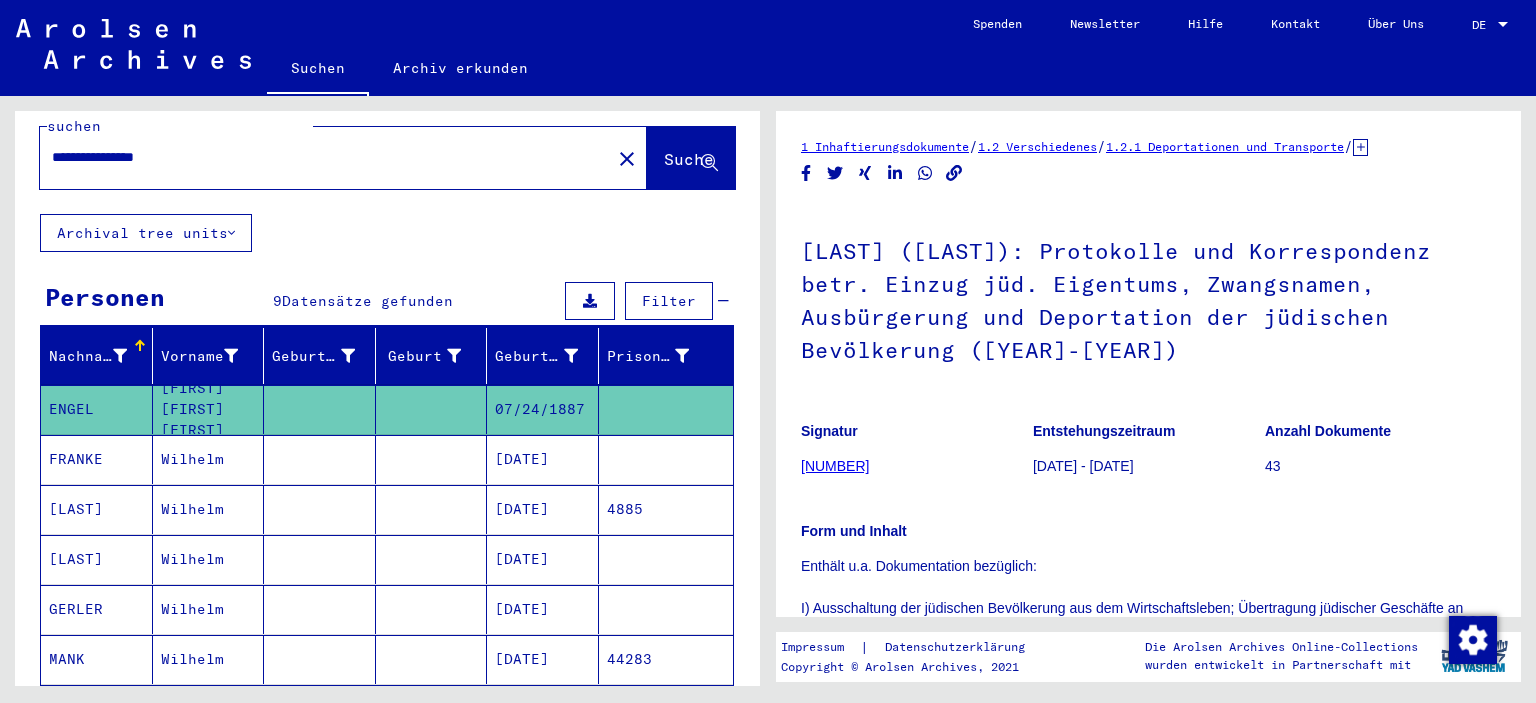 paste 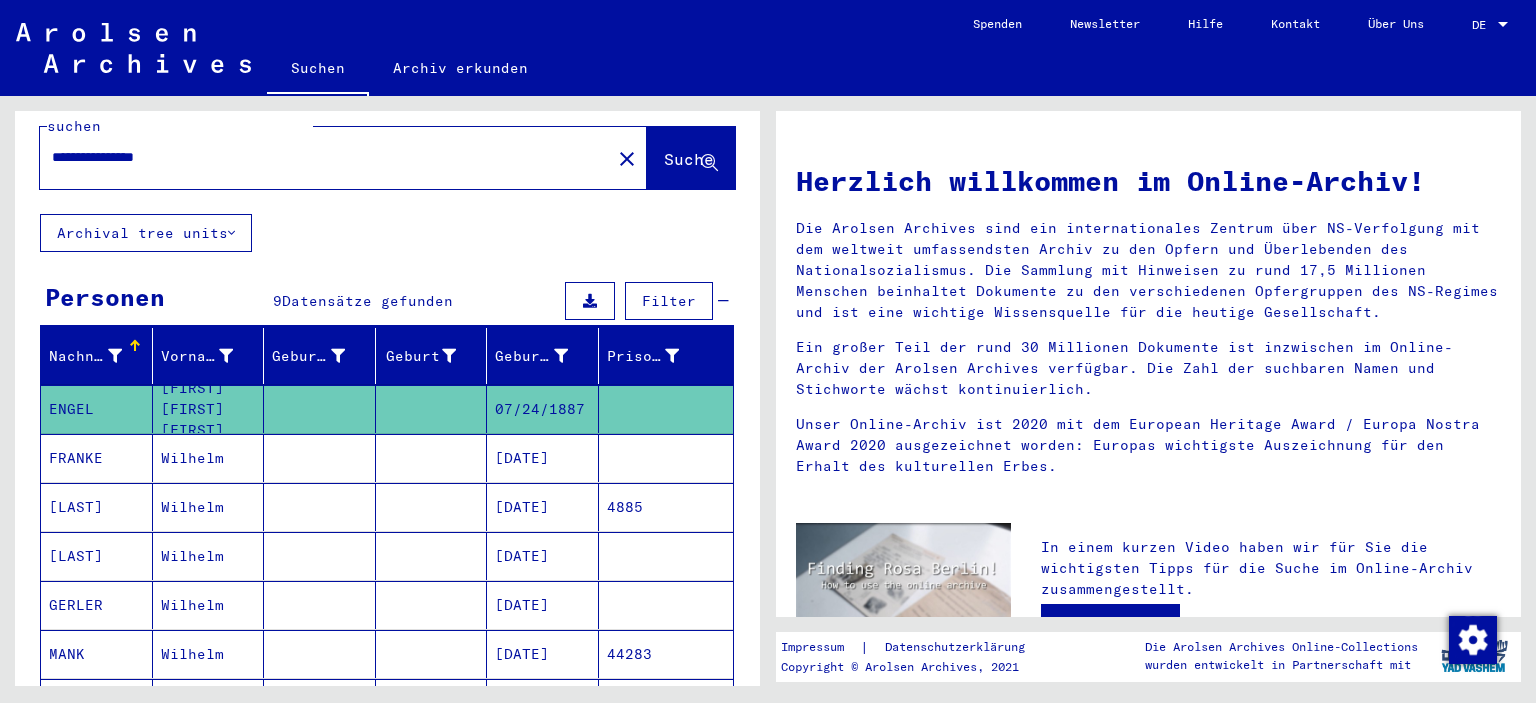 scroll, scrollTop: 0, scrollLeft: 0, axis: both 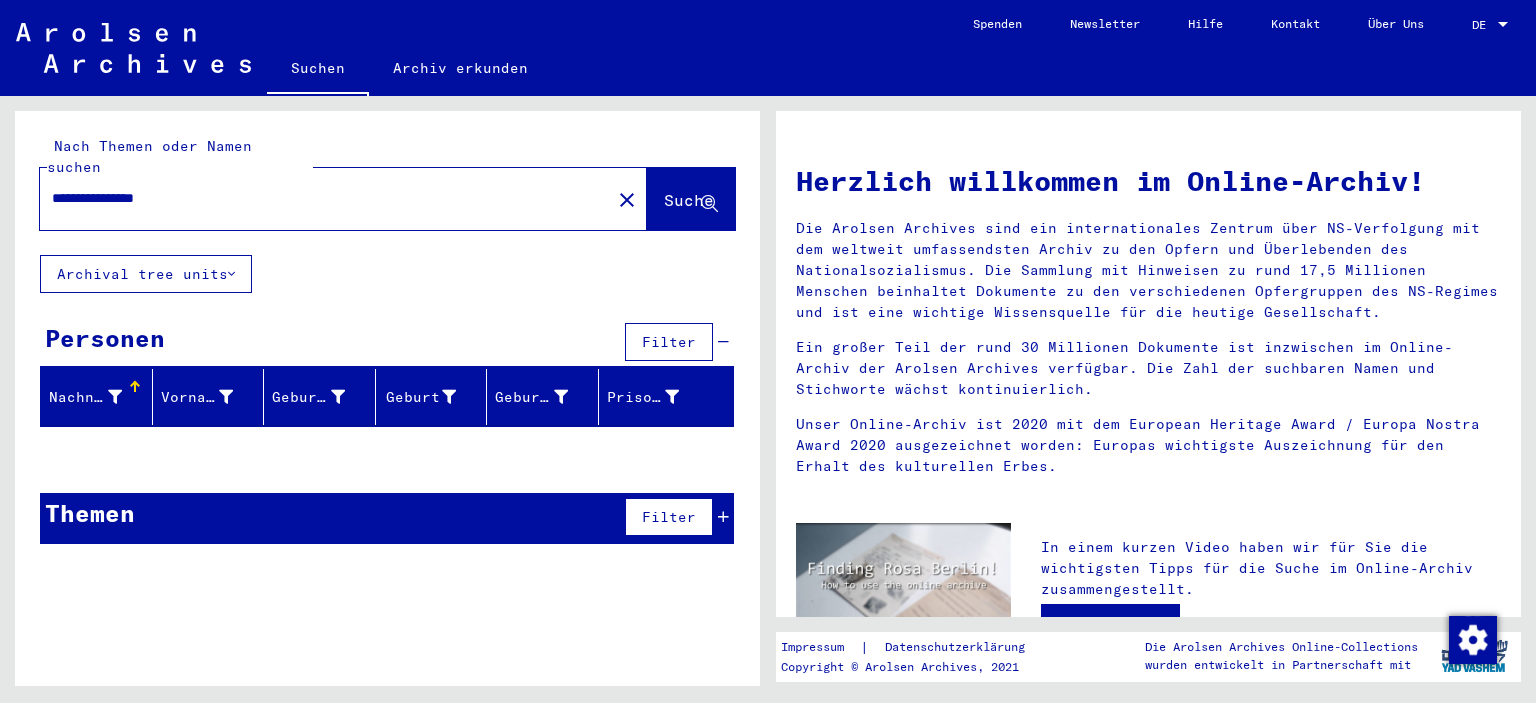 drag, startPoint x: 229, startPoint y: 184, endPoint x: 6, endPoint y: 150, distance: 225.57704 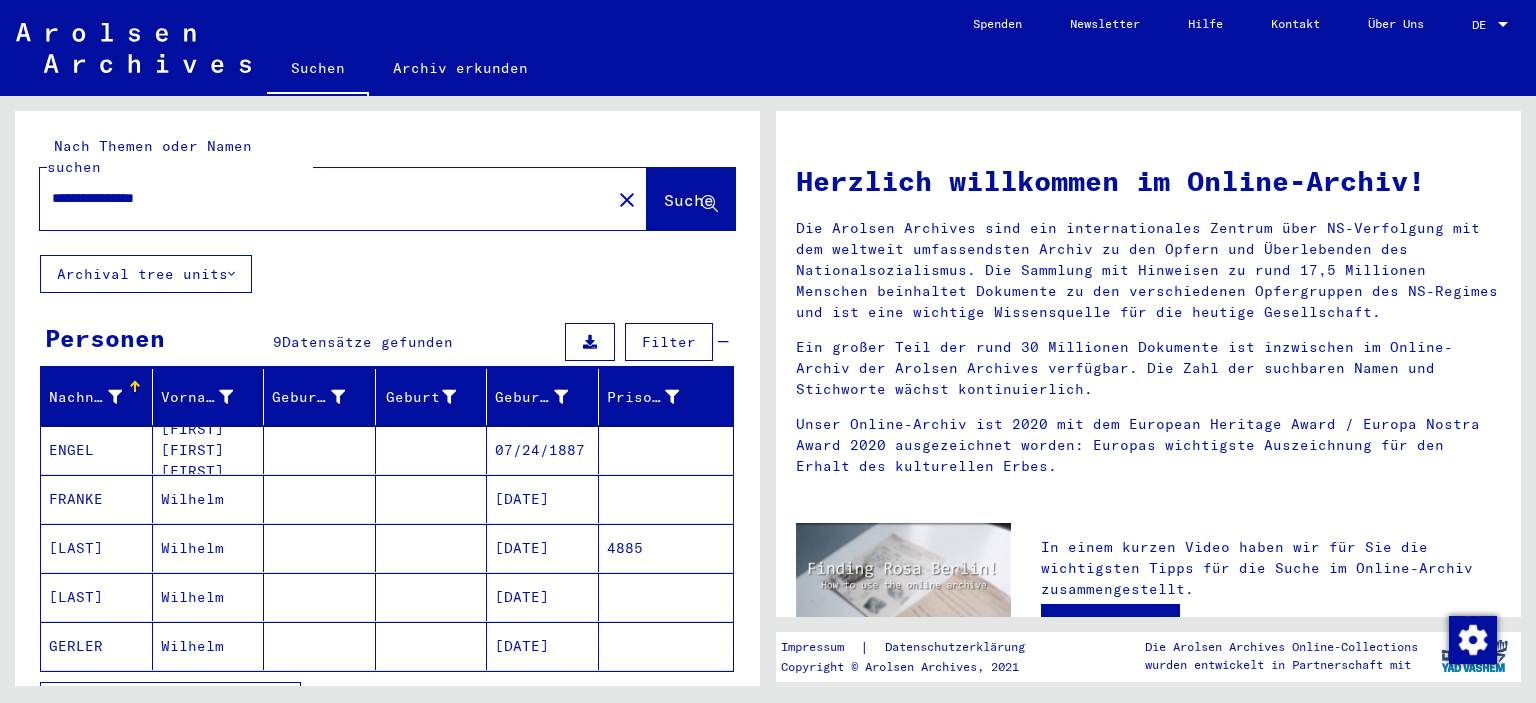 drag, startPoint x: 214, startPoint y: 174, endPoint x: 44, endPoint y: 176, distance: 170.01176 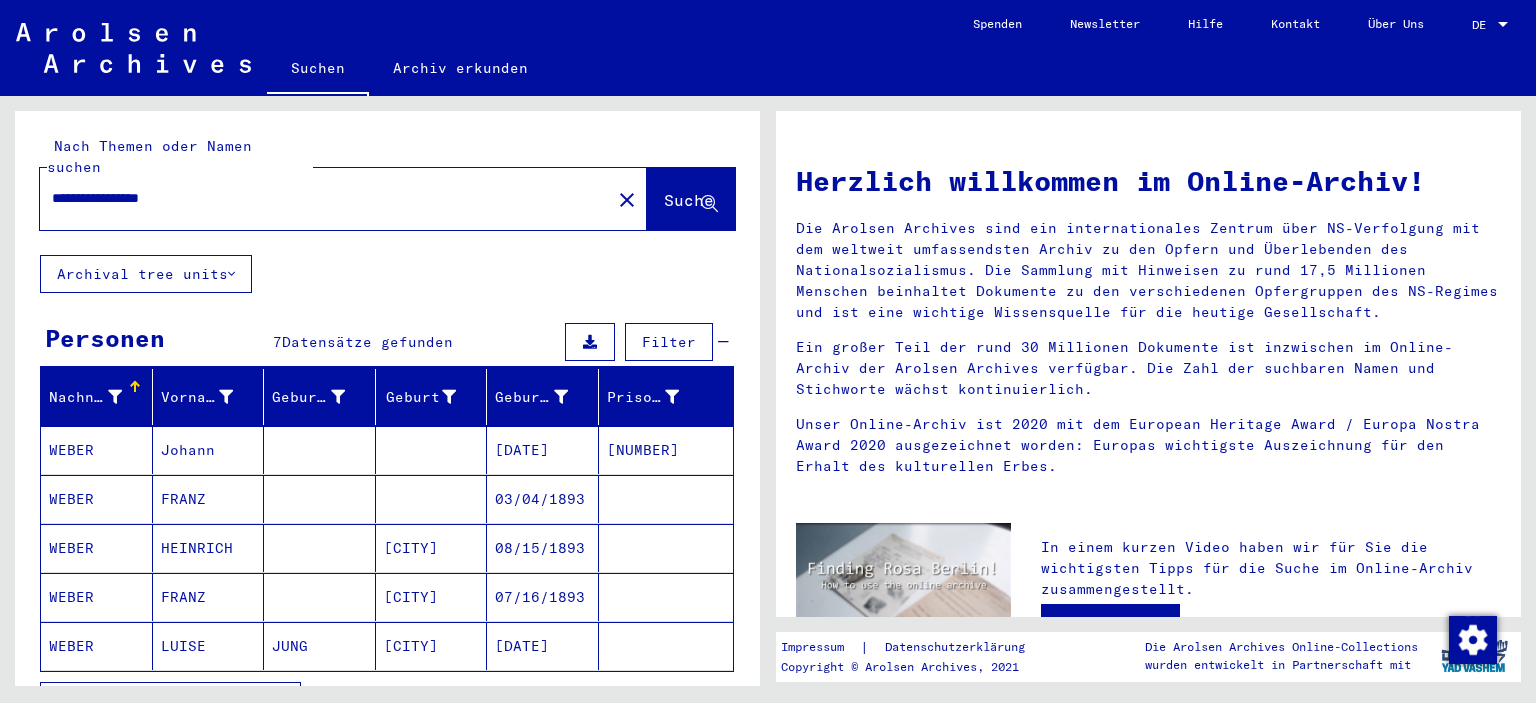 drag, startPoint x: 214, startPoint y: 181, endPoint x: 58, endPoint y: 174, distance: 156.15697 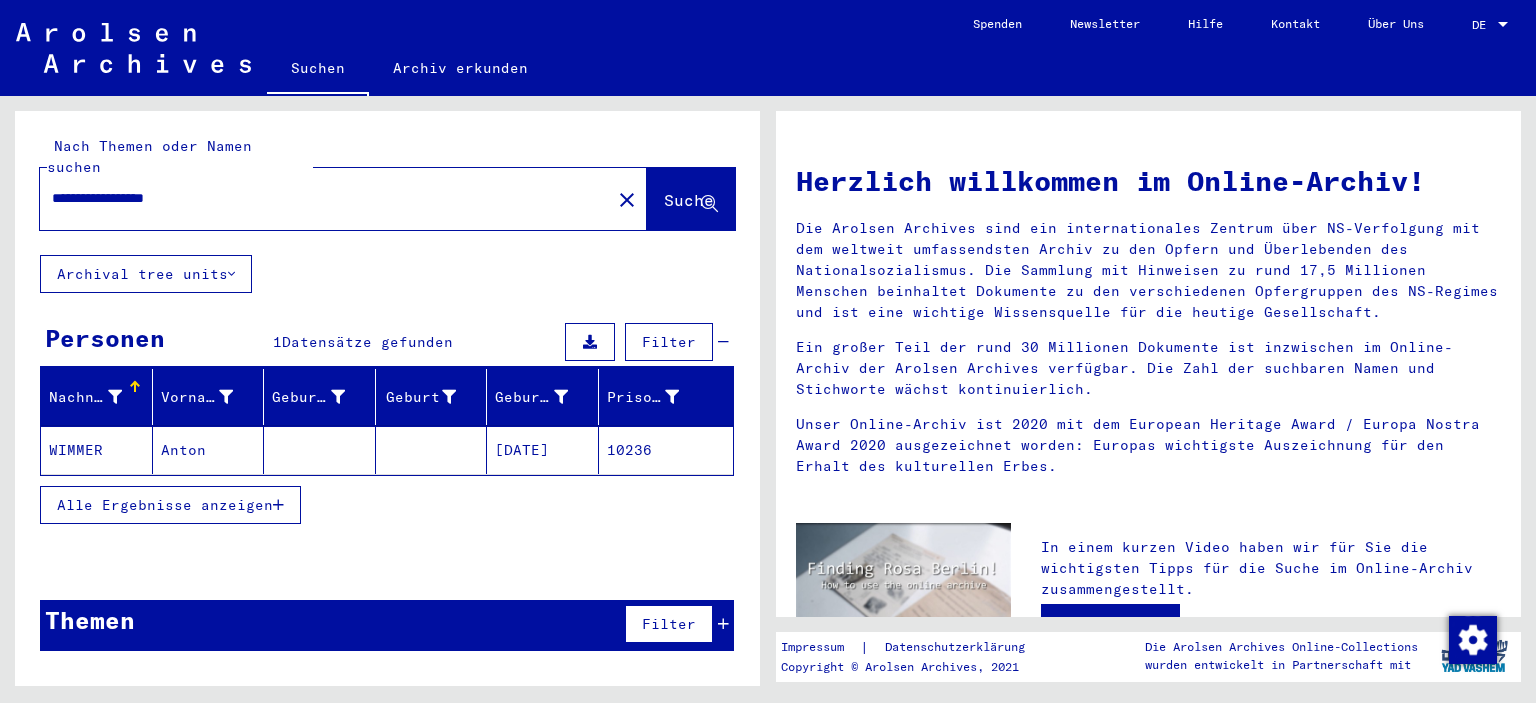 drag, startPoint x: 225, startPoint y: 175, endPoint x: 64, endPoint y: 174, distance: 161.00311 